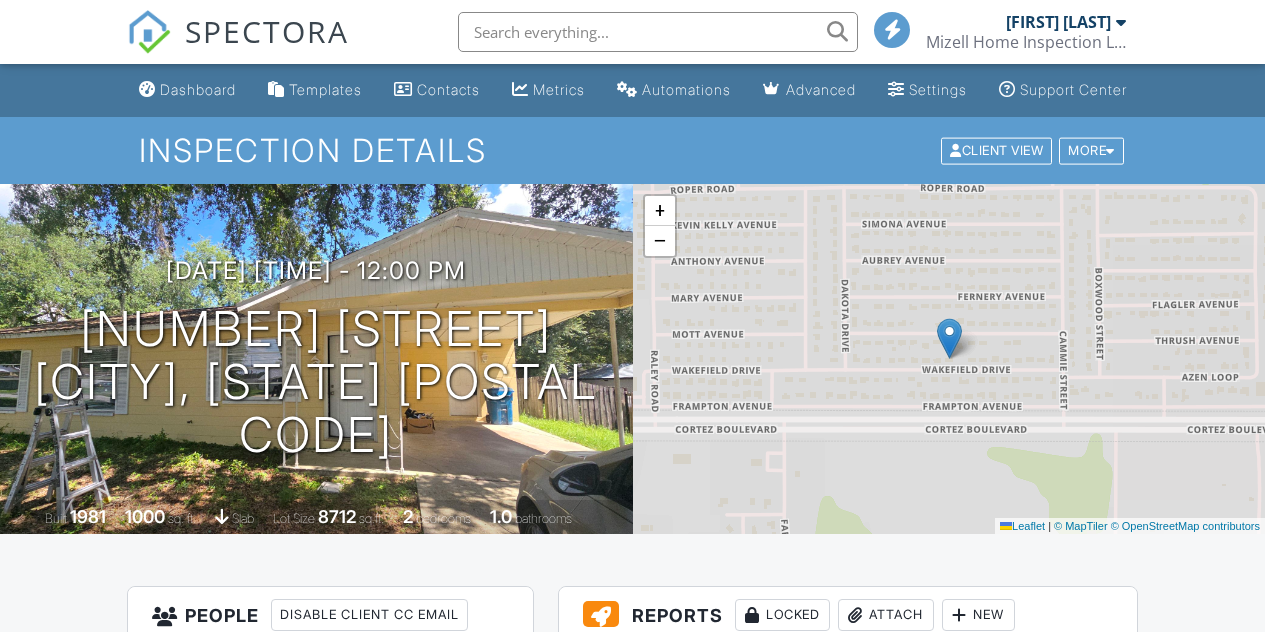 scroll, scrollTop: 0, scrollLeft: 0, axis: both 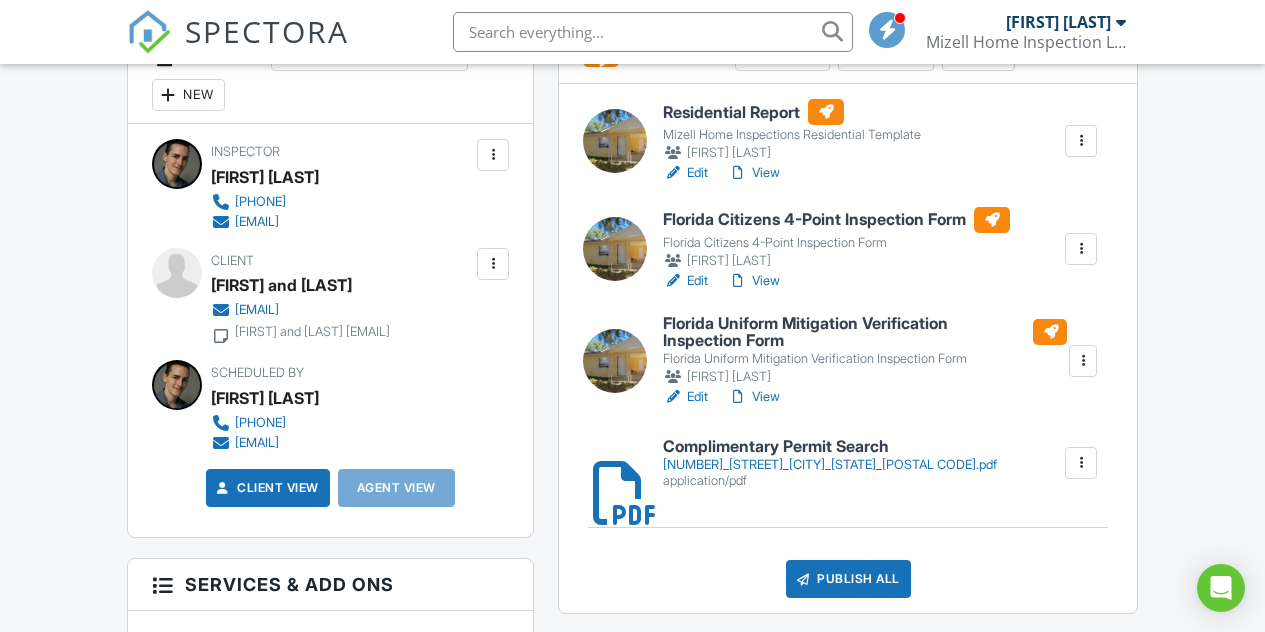 click on "View" at bounding box center (754, 173) 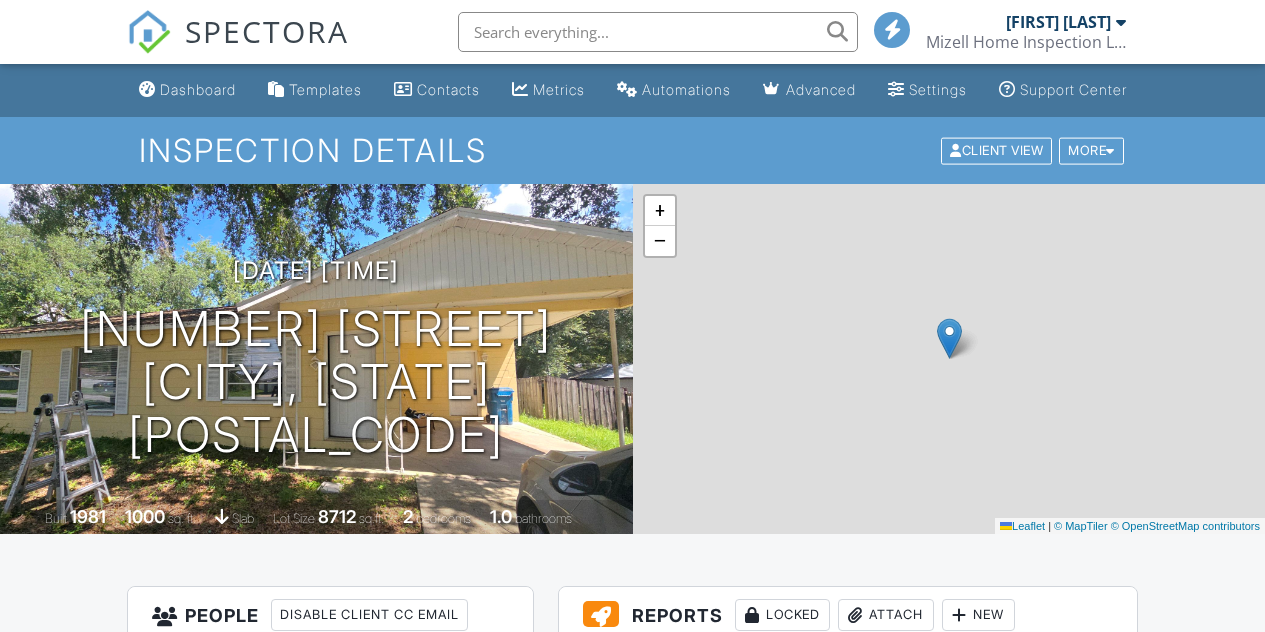 scroll, scrollTop: 0, scrollLeft: 0, axis: both 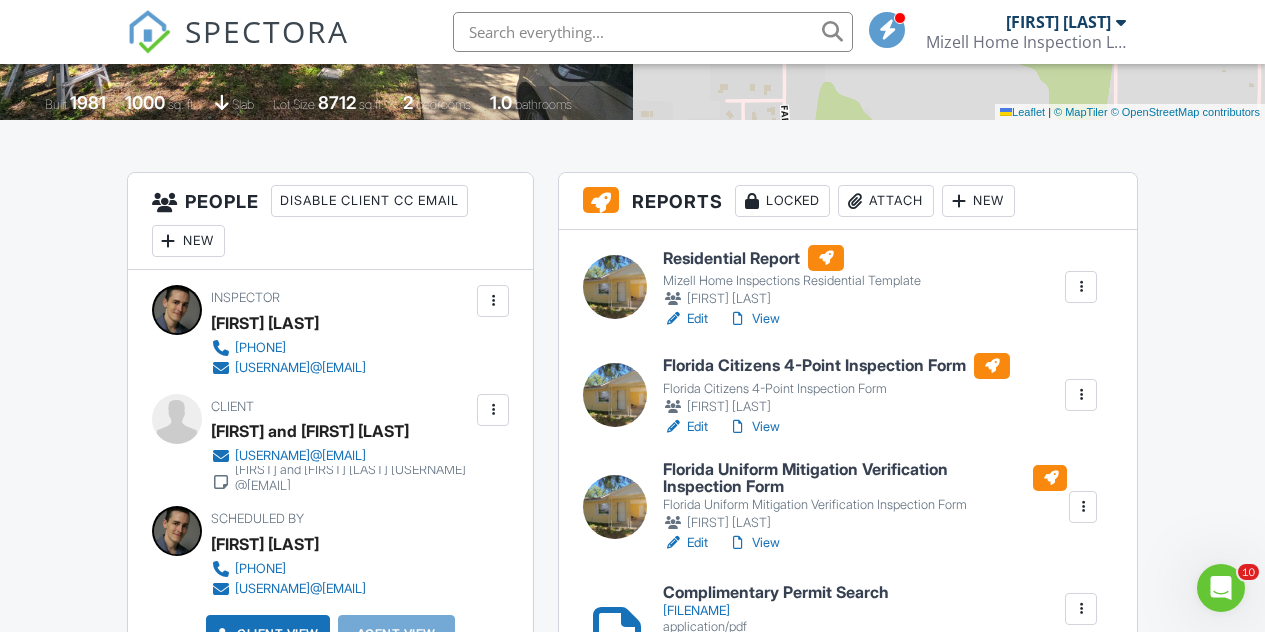 click on "Florida Citizens 4-Point Inspection Form" at bounding box center [836, 366] 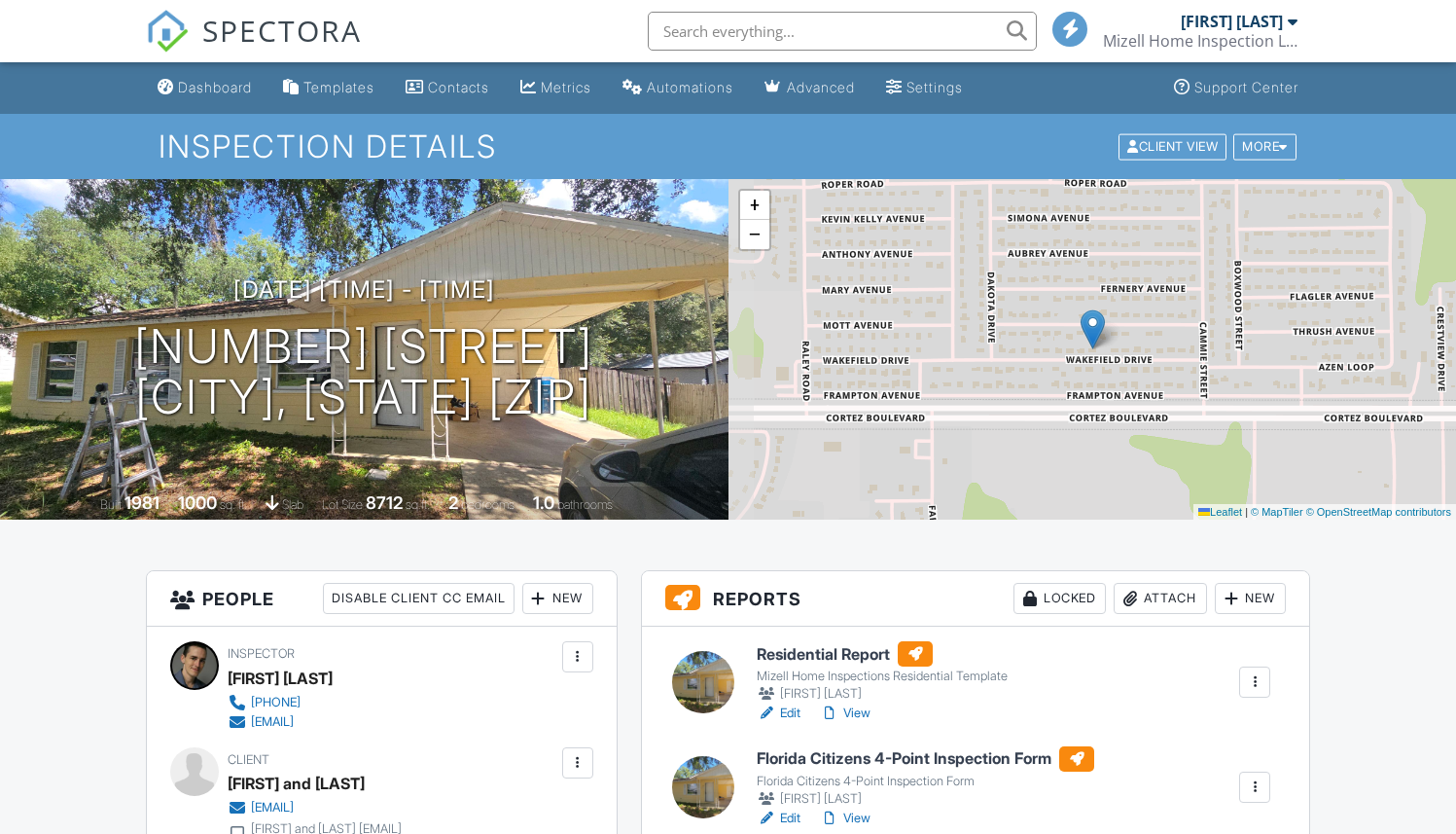 scroll, scrollTop: 0, scrollLeft: 0, axis: both 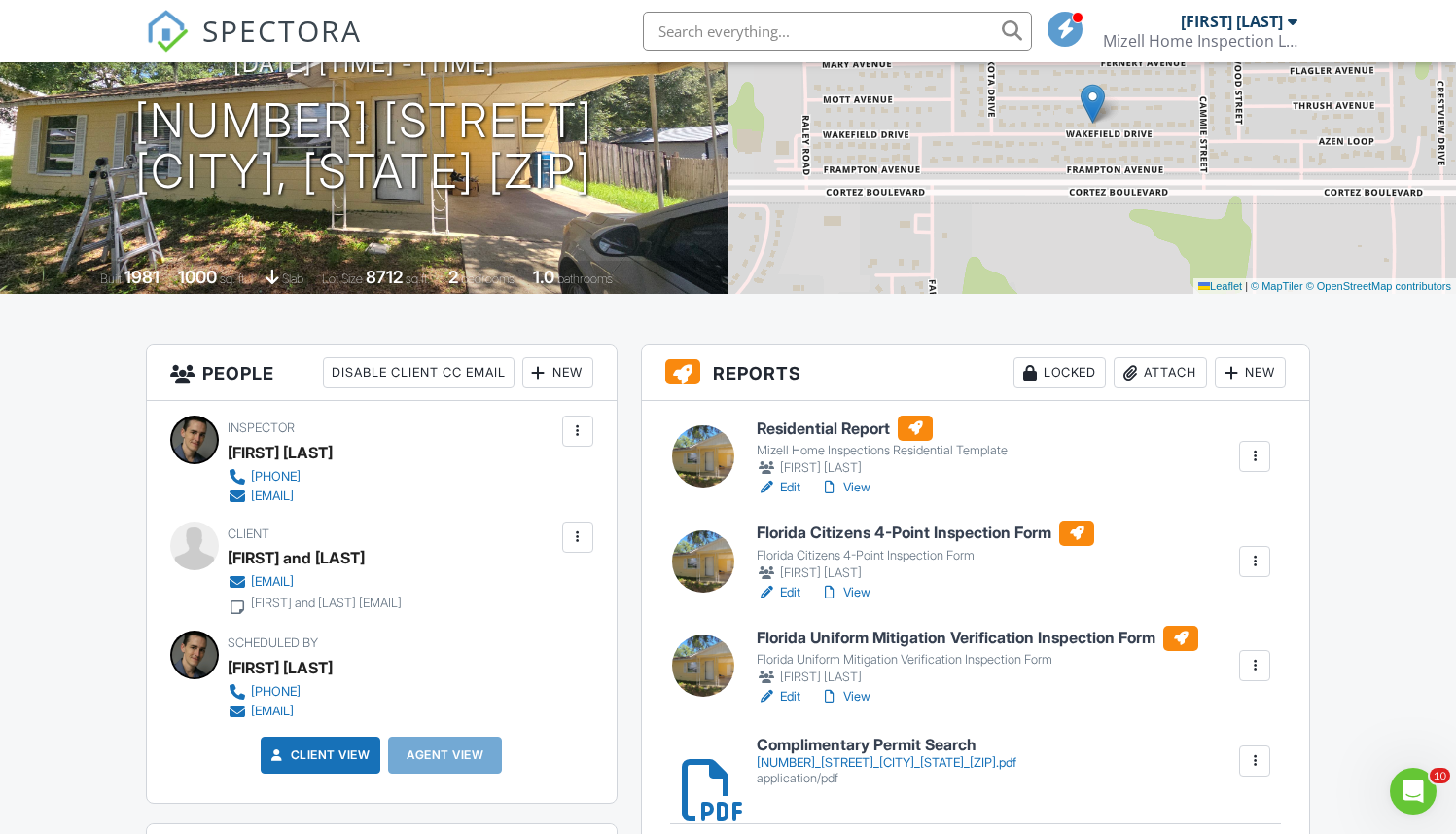 click on "Florida Uniform Mitigation Verification Inspection Form" at bounding box center (977, 638) 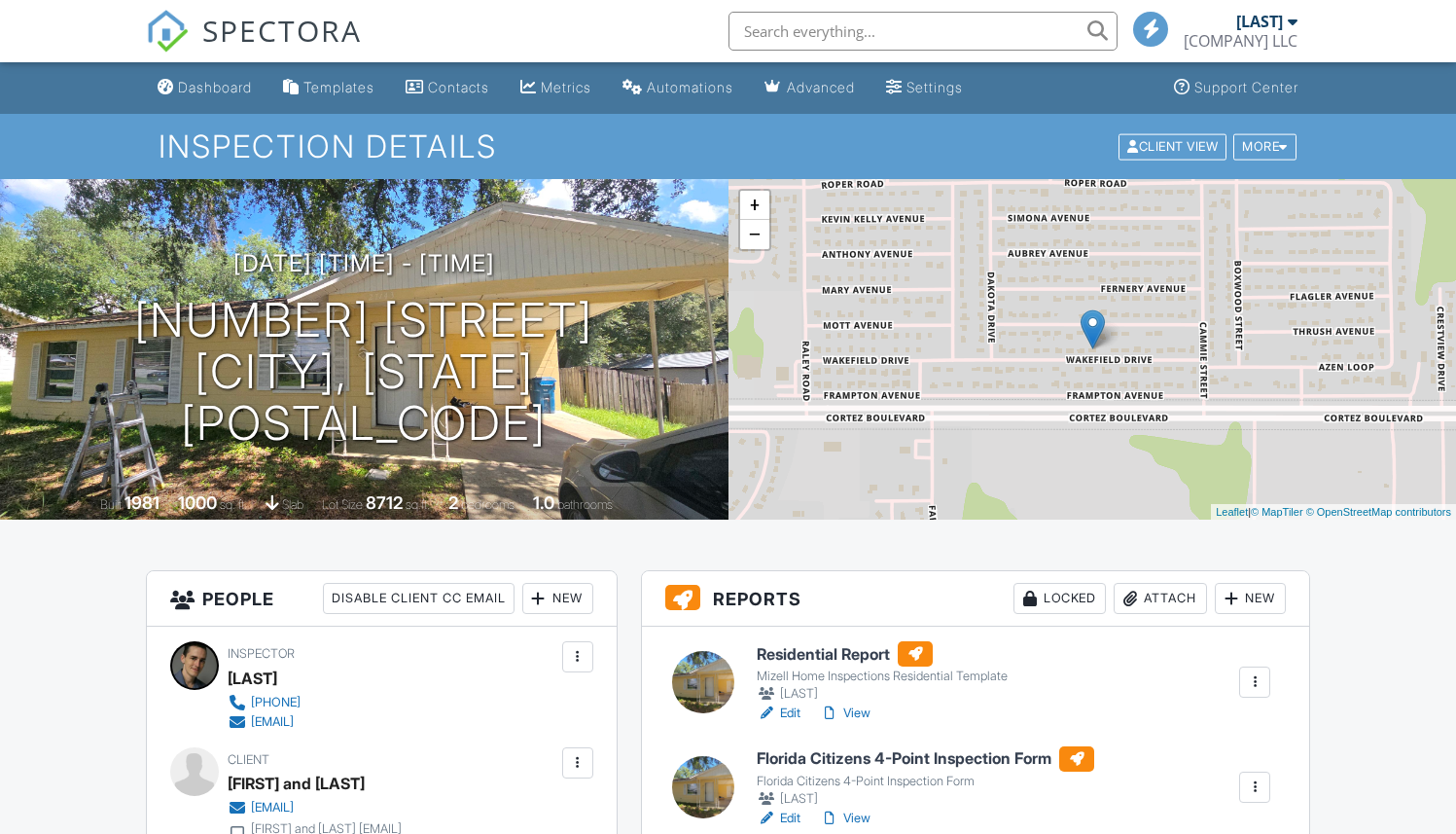 scroll, scrollTop: 0, scrollLeft: 0, axis: both 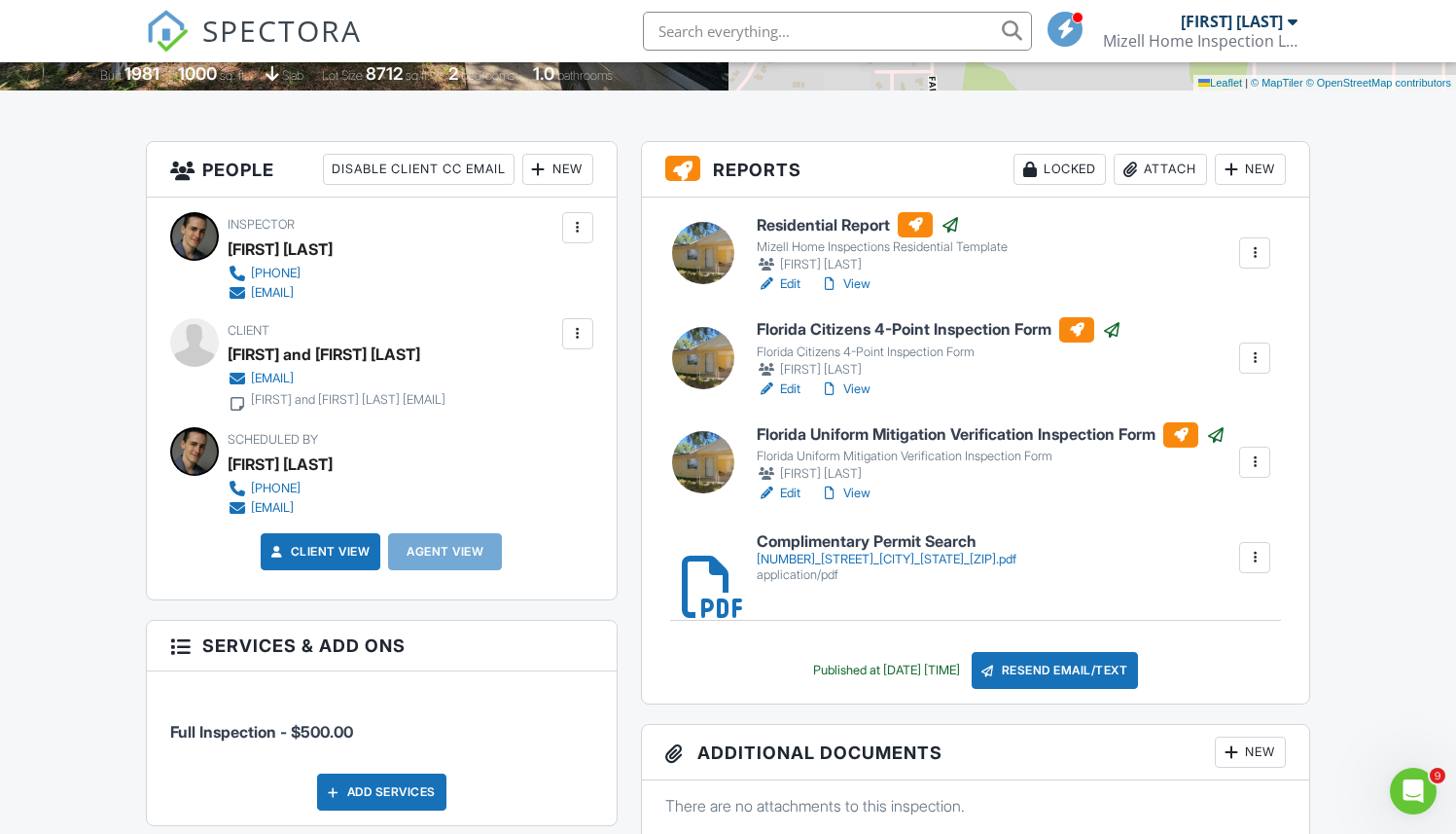 click on "New" at bounding box center [557, 169] 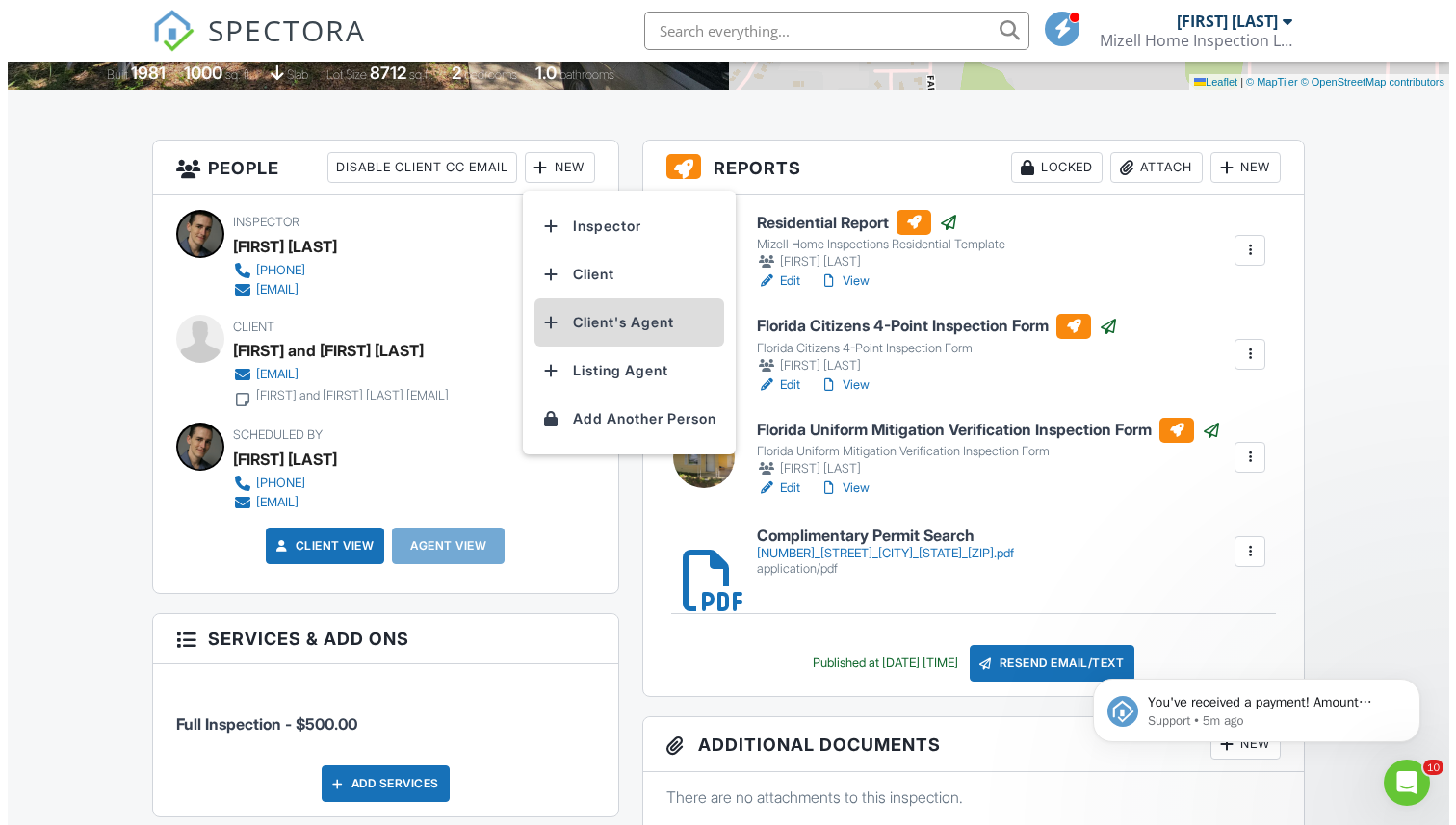 scroll, scrollTop: 0, scrollLeft: 0, axis: both 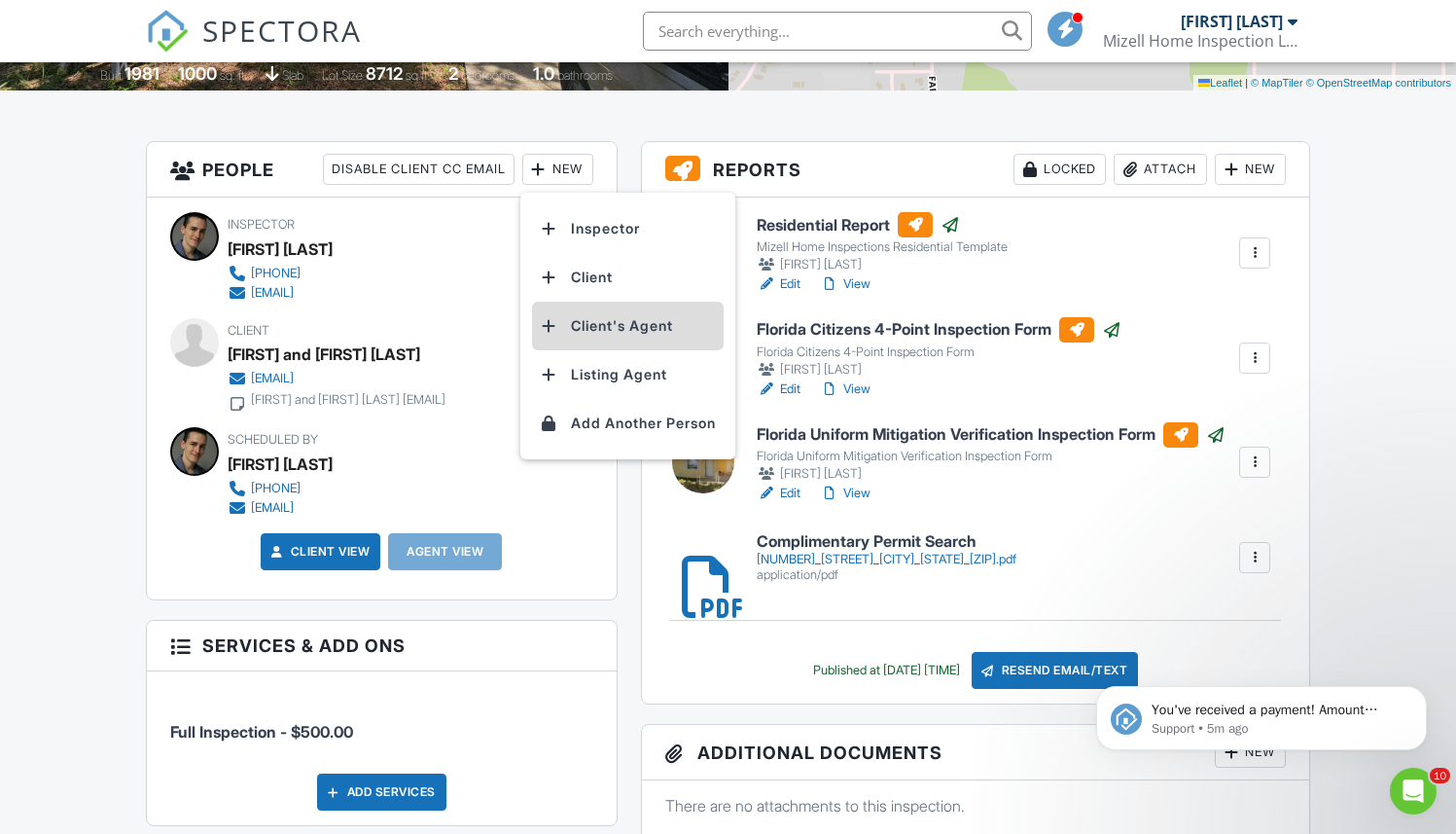 click on "Client's Agent" at bounding box center [627, 326] 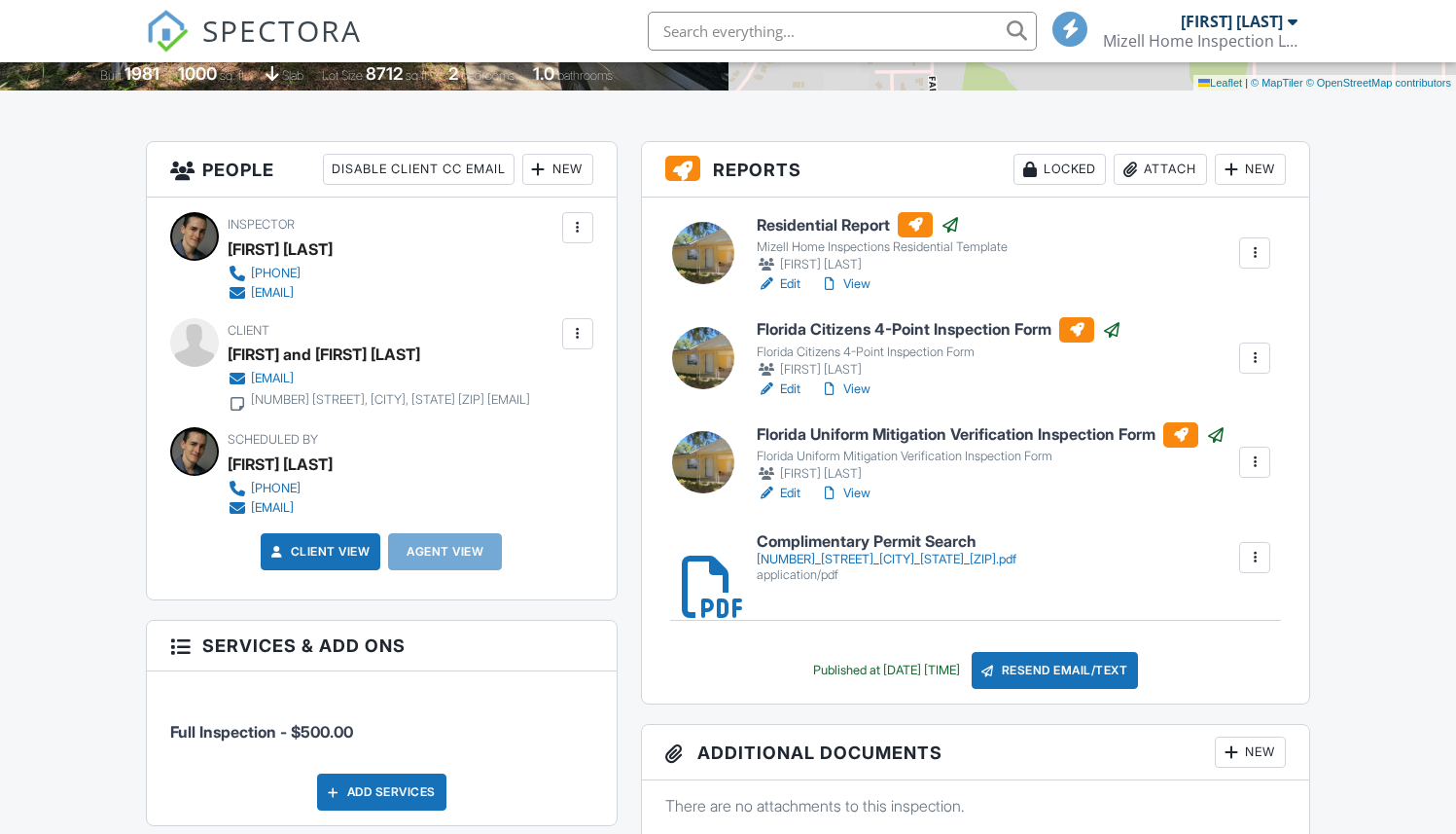 scroll, scrollTop: 429, scrollLeft: 0, axis: vertical 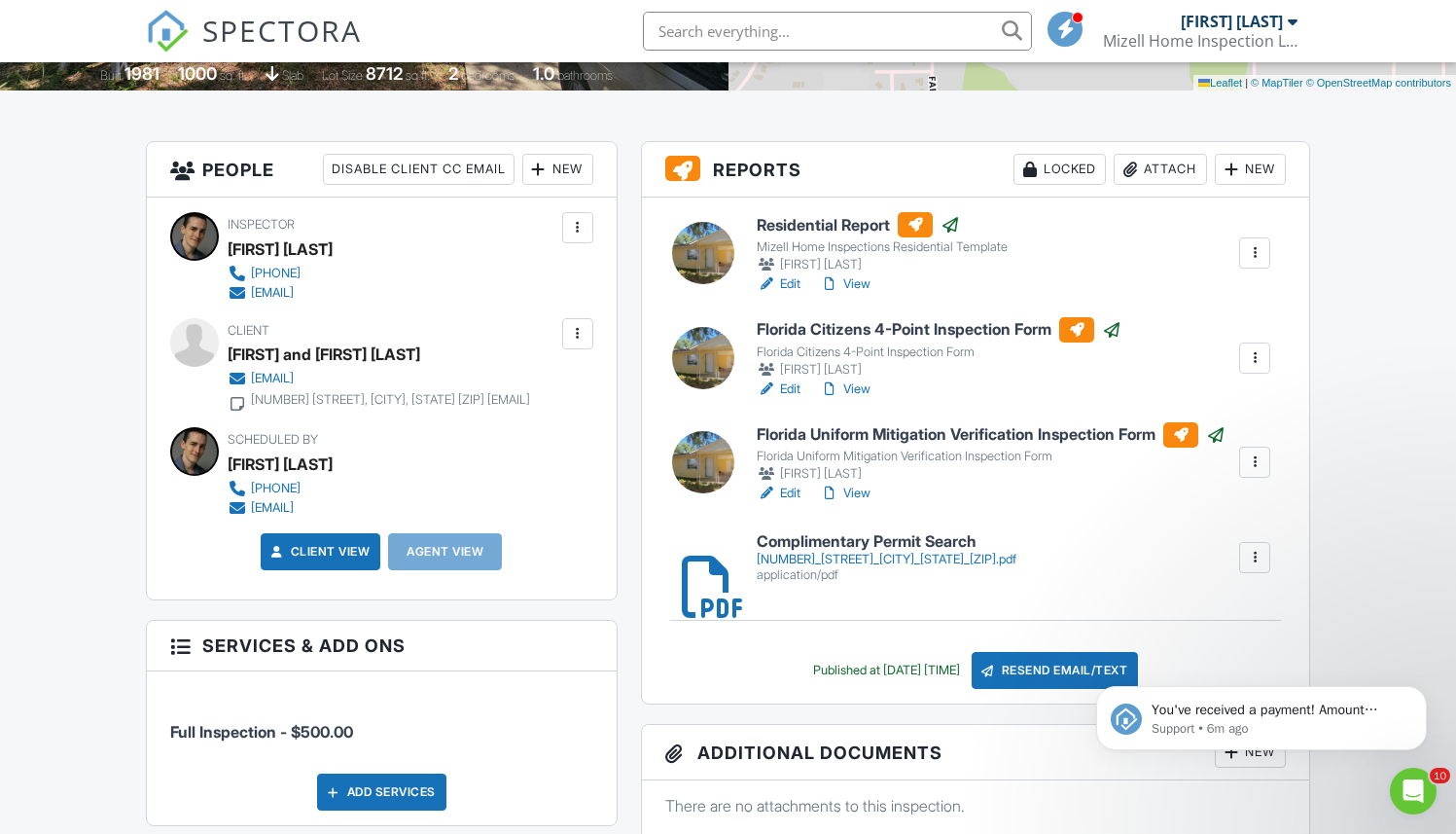 click at bounding box center [578, 334] 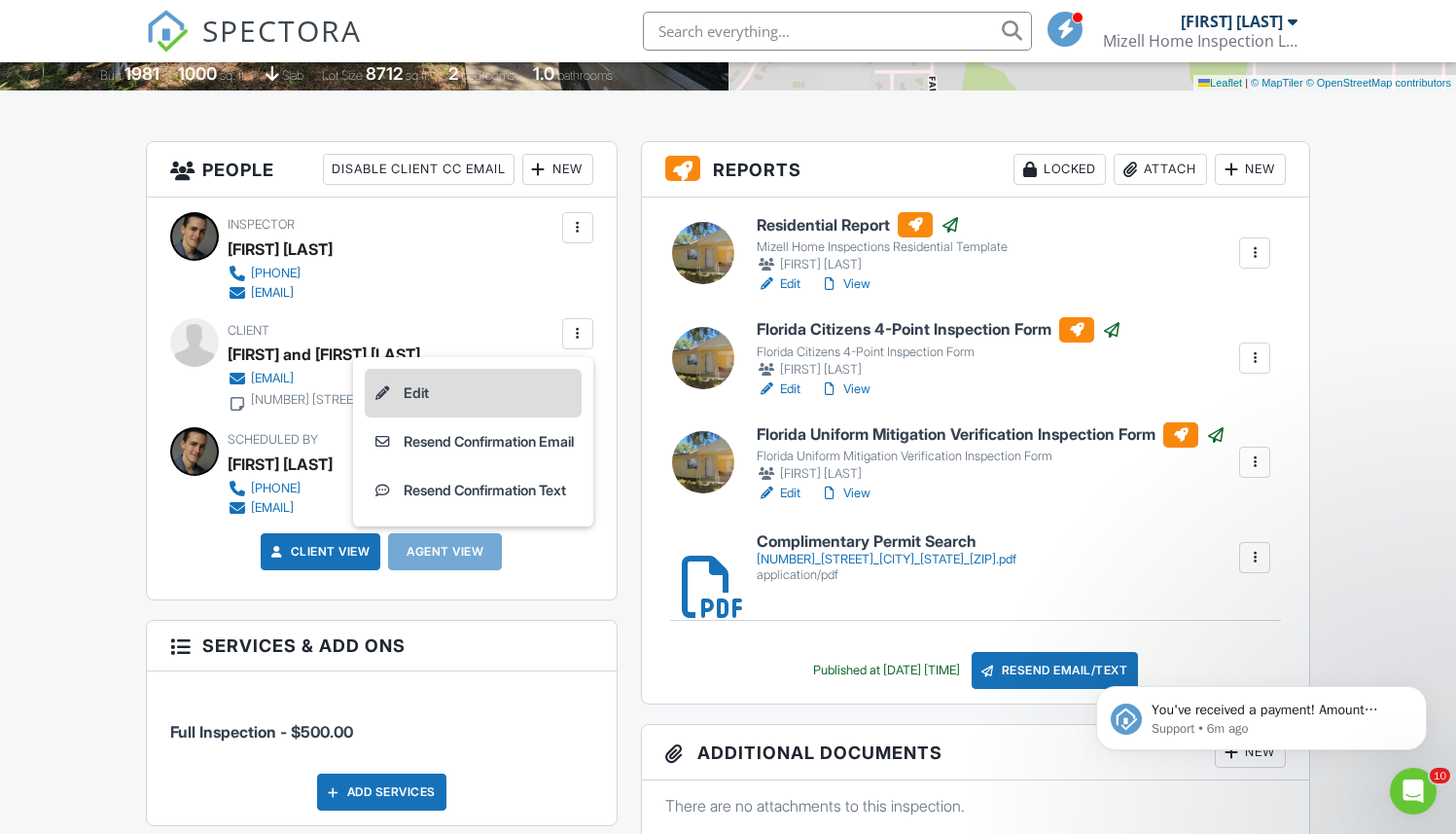 click on "Edit" at bounding box center [473, 393] 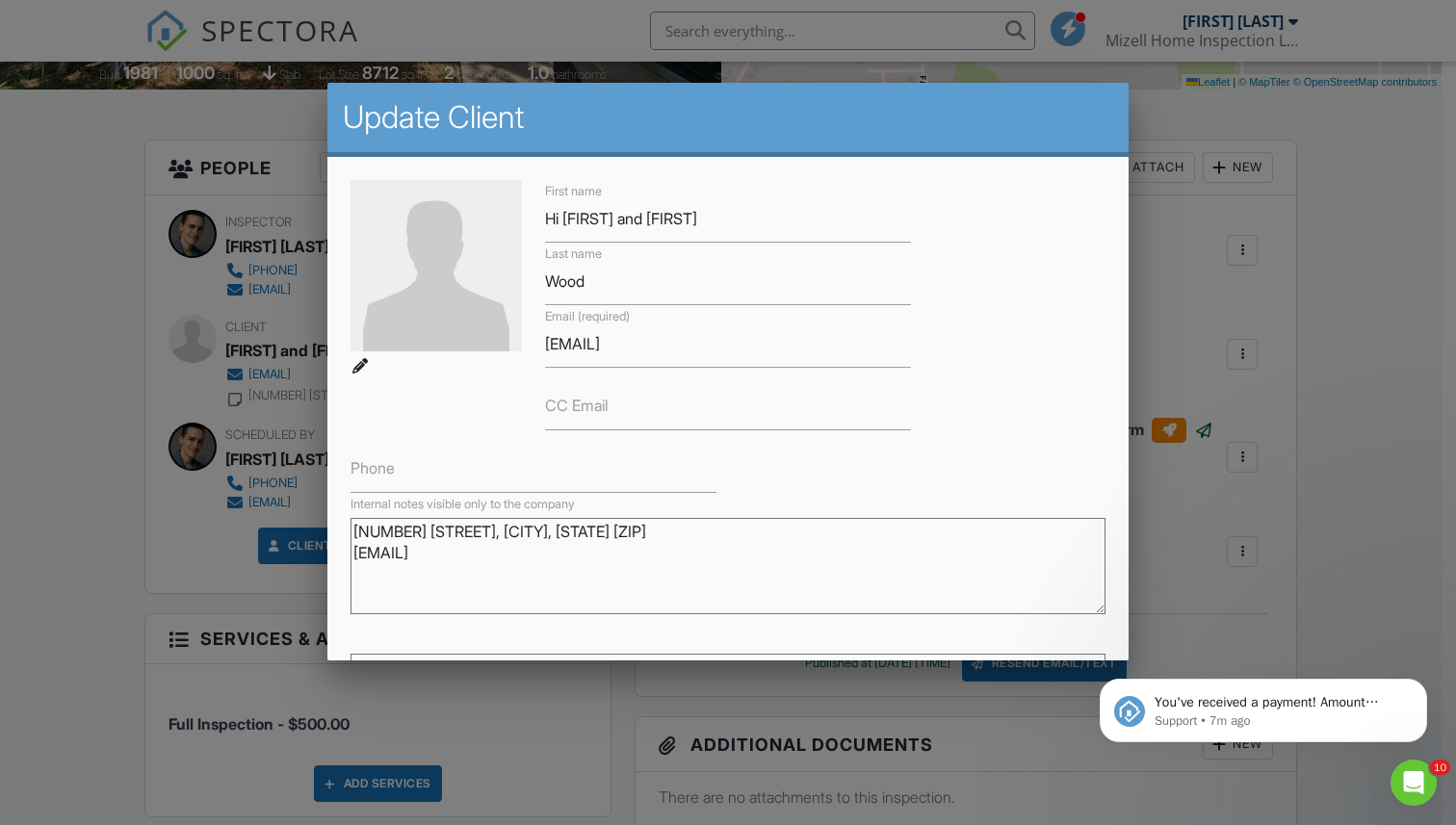 click at bounding box center [728, 419] 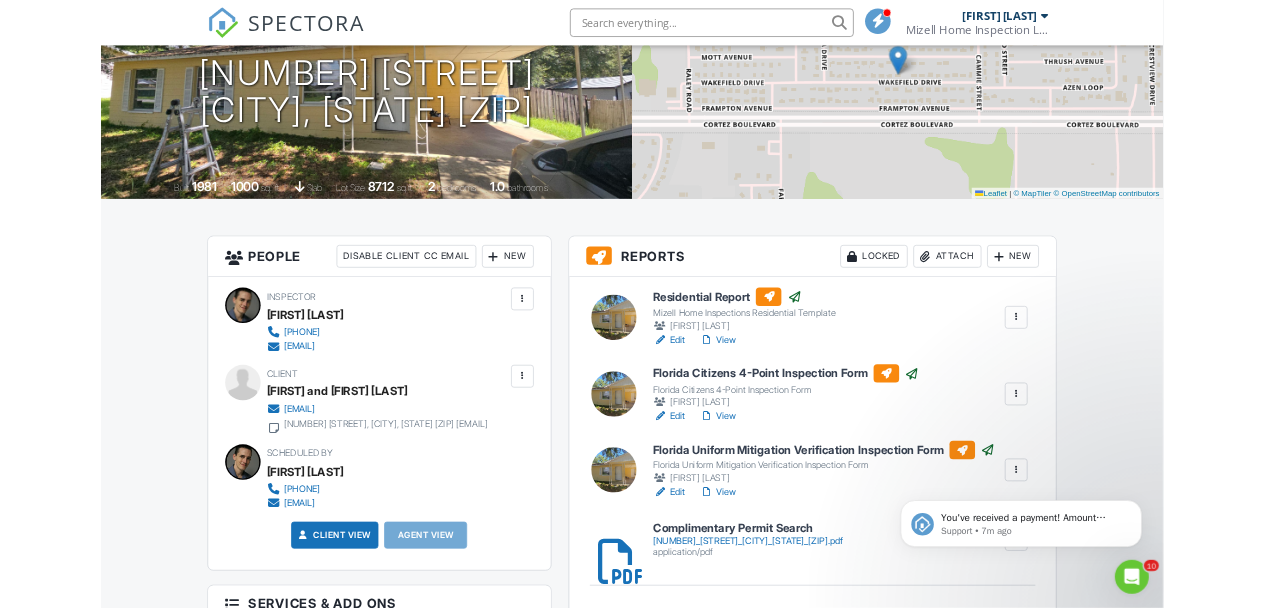 scroll, scrollTop: 0, scrollLeft: 0, axis: both 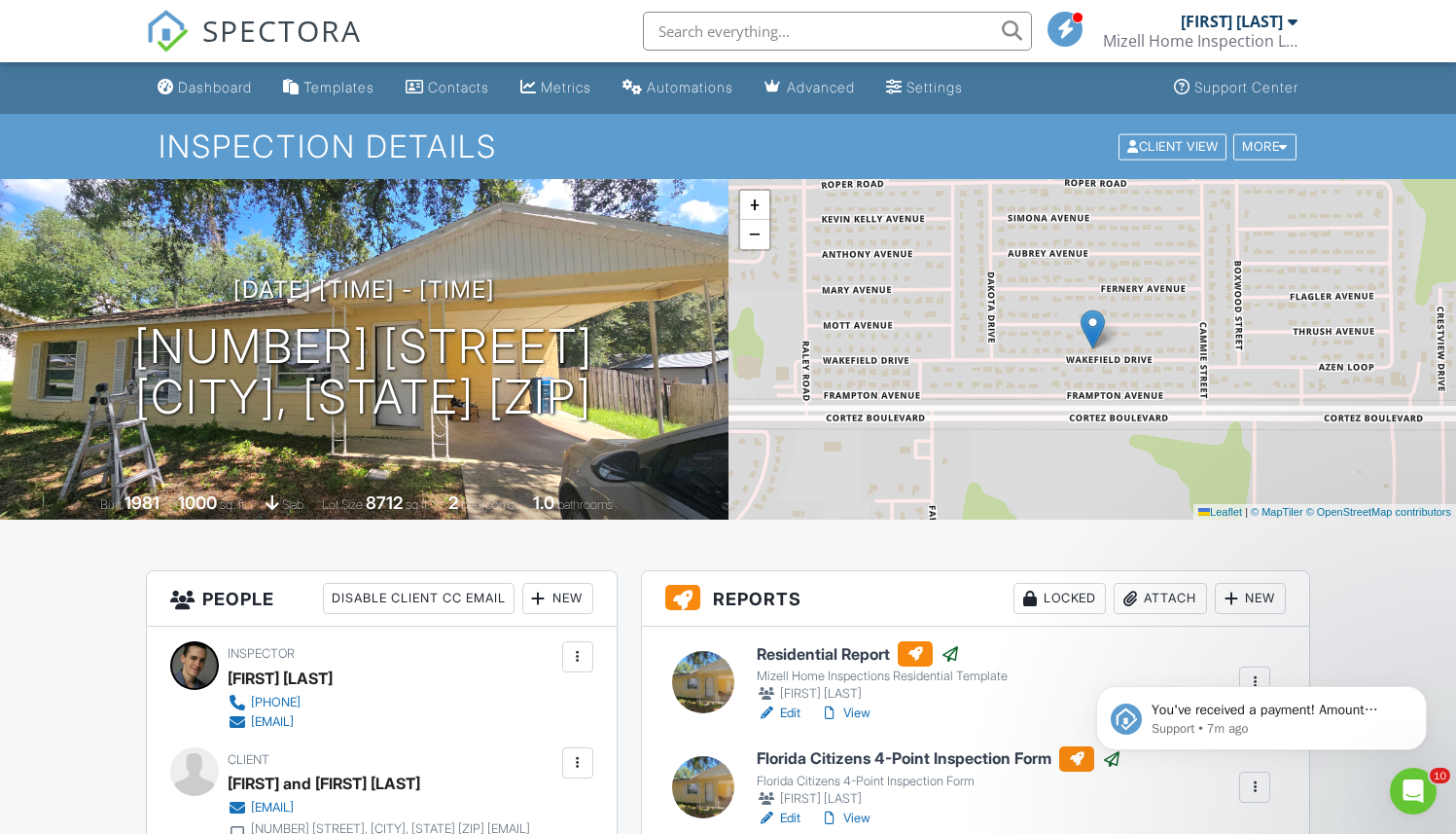 click at bounding box center (837, 31) 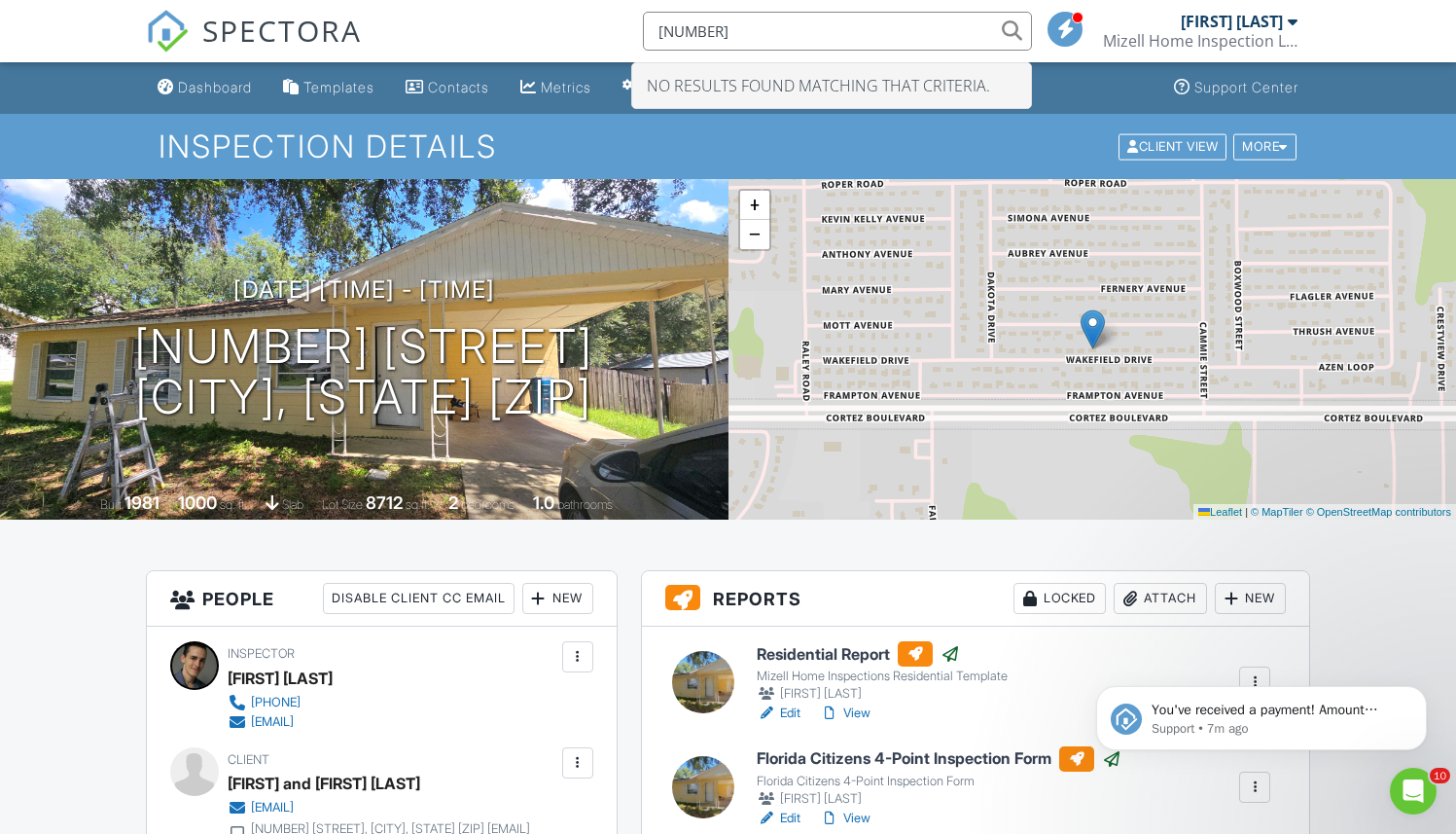 type on "[NUMBER]" 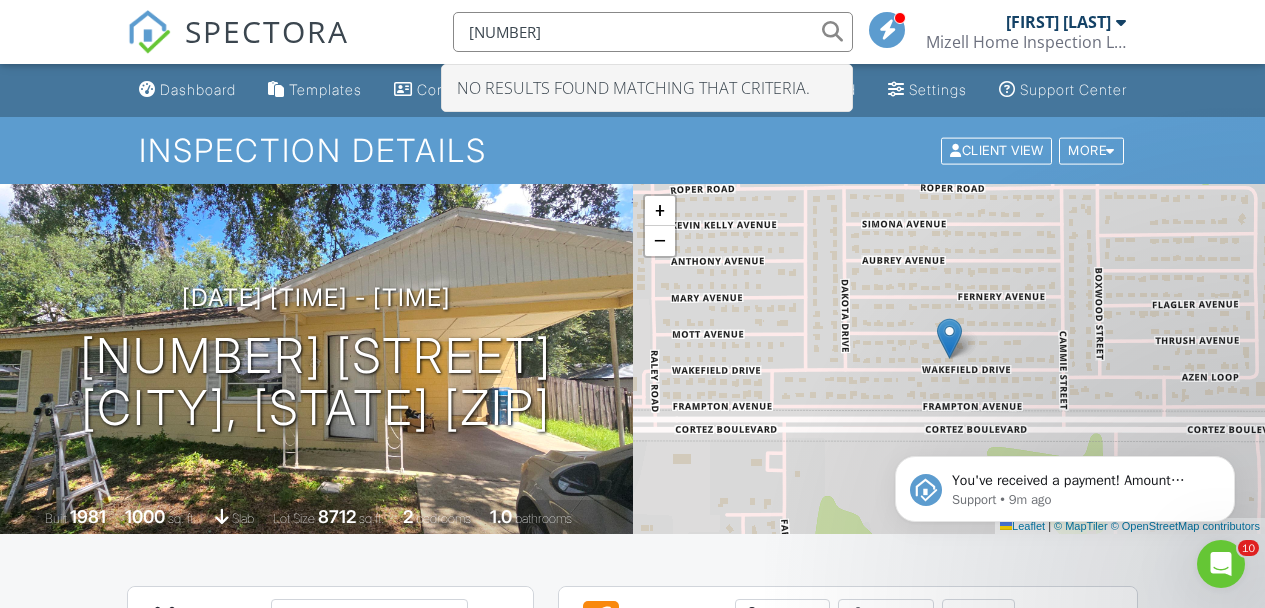 click on "SPECTORA" at bounding box center (267, 31) 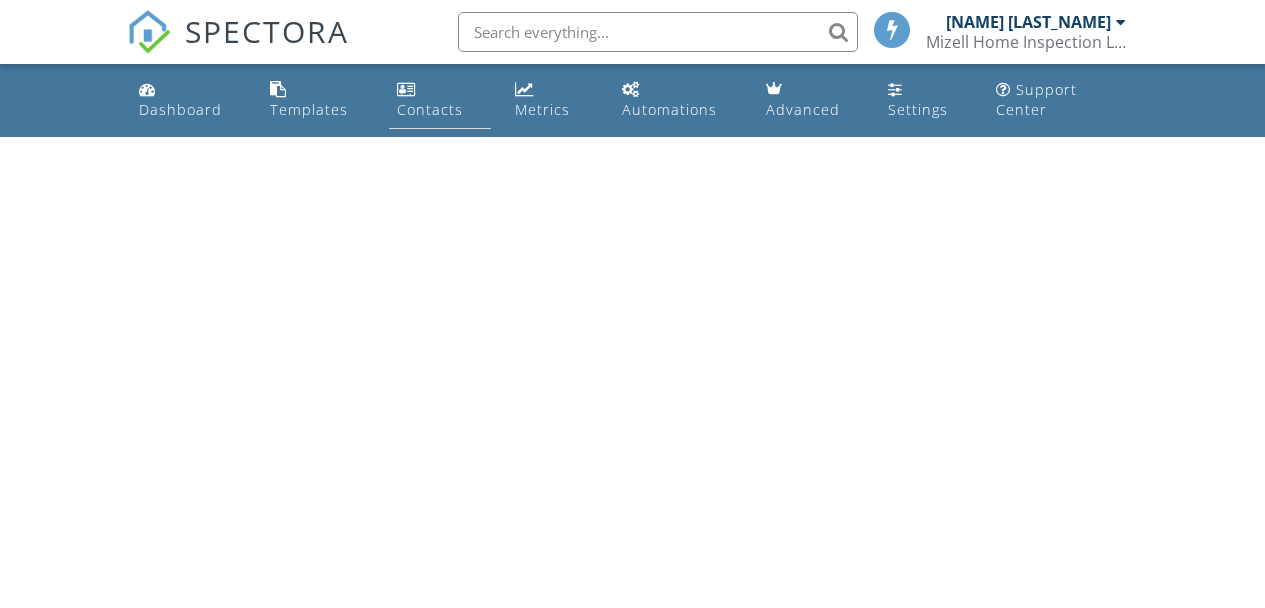 scroll, scrollTop: 0, scrollLeft: 0, axis: both 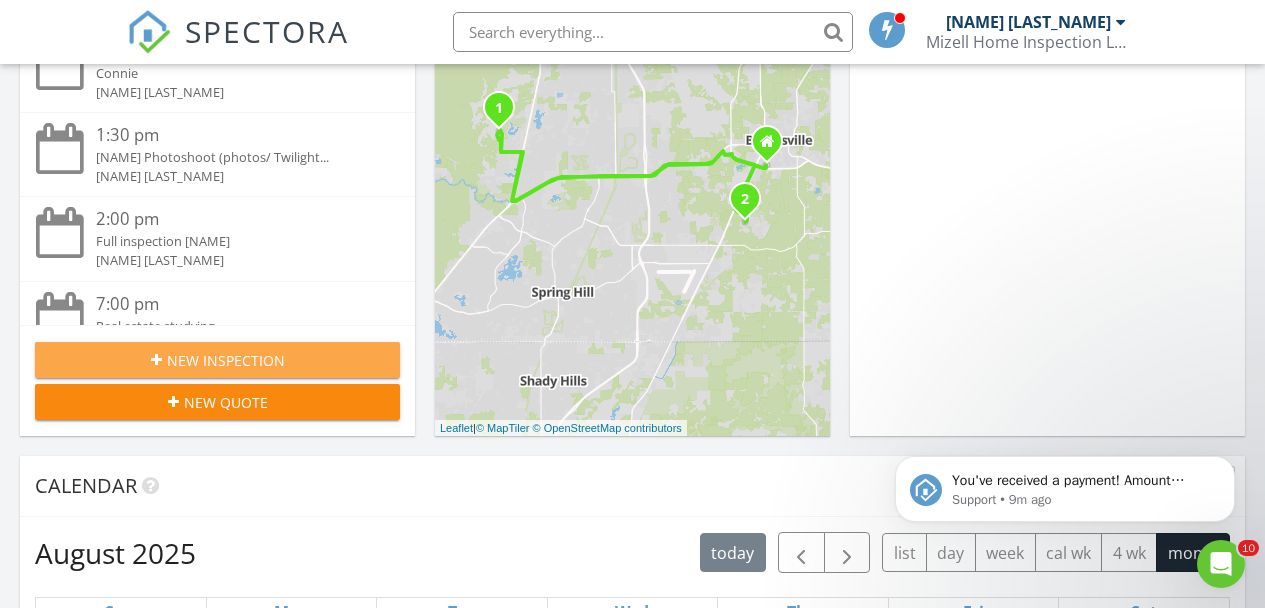 click on "New Inspection" at bounding box center (226, 360) 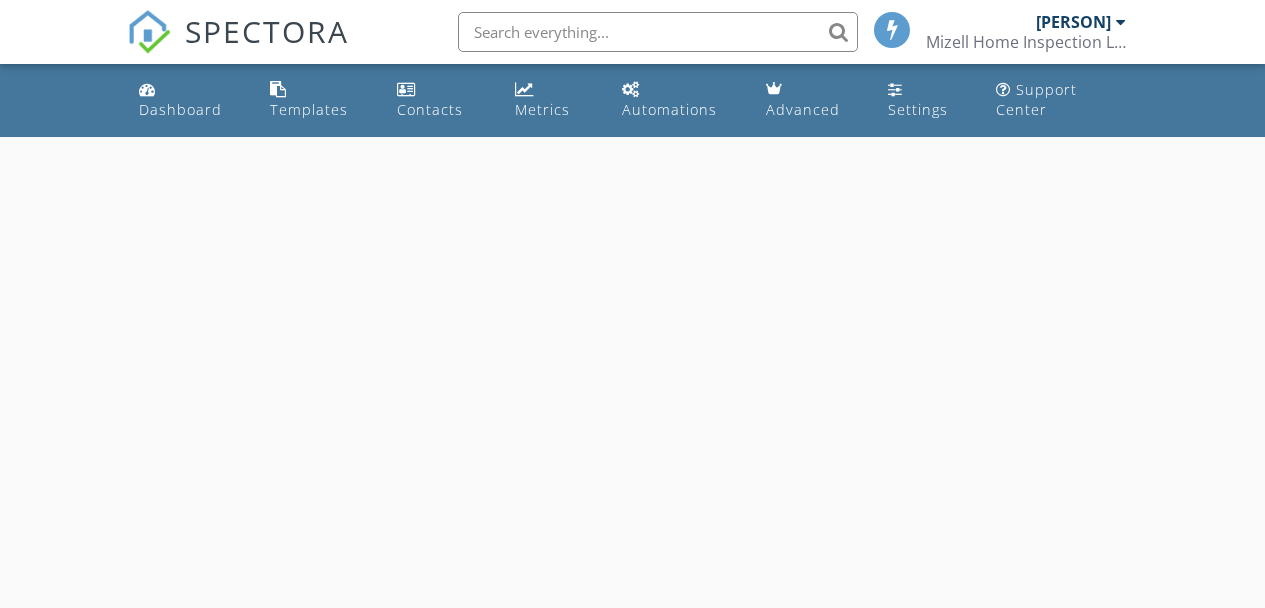 scroll, scrollTop: 0, scrollLeft: 0, axis: both 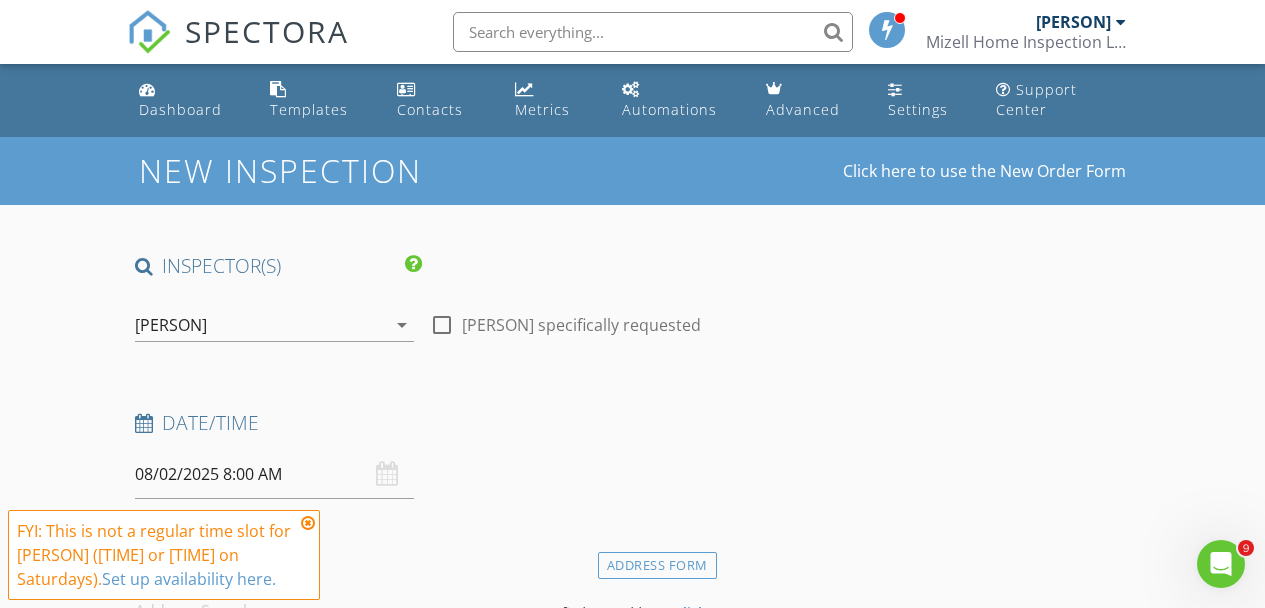 click on "[NAME]" at bounding box center [260, 325] 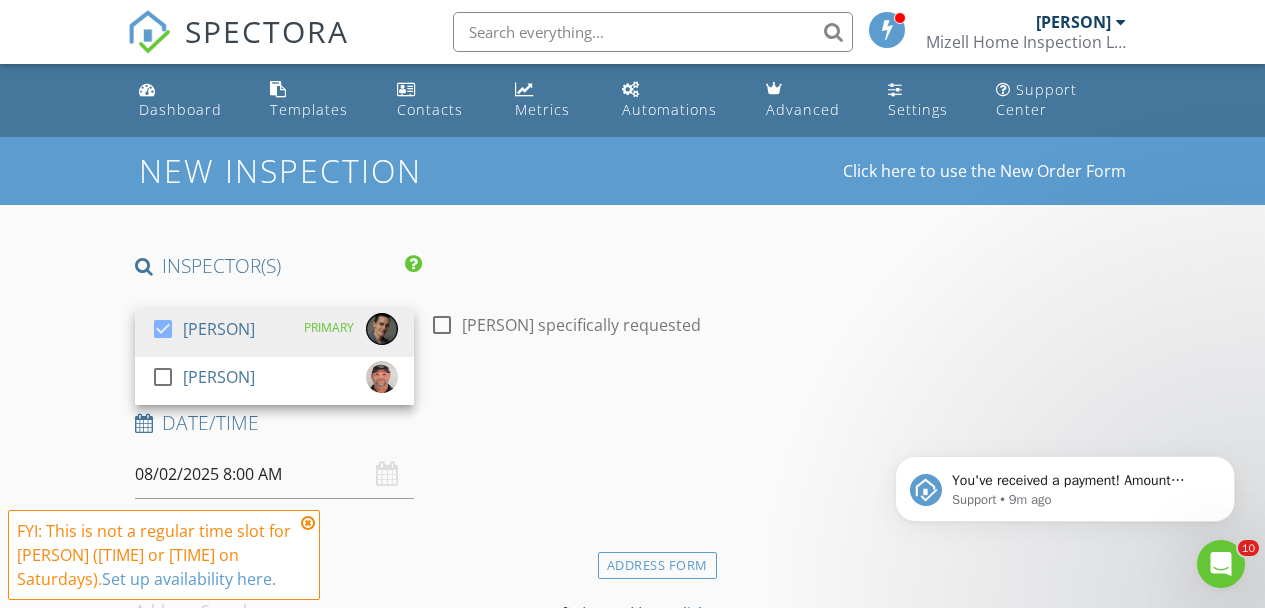 scroll, scrollTop: 0, scrollLeft: 0, axis: both 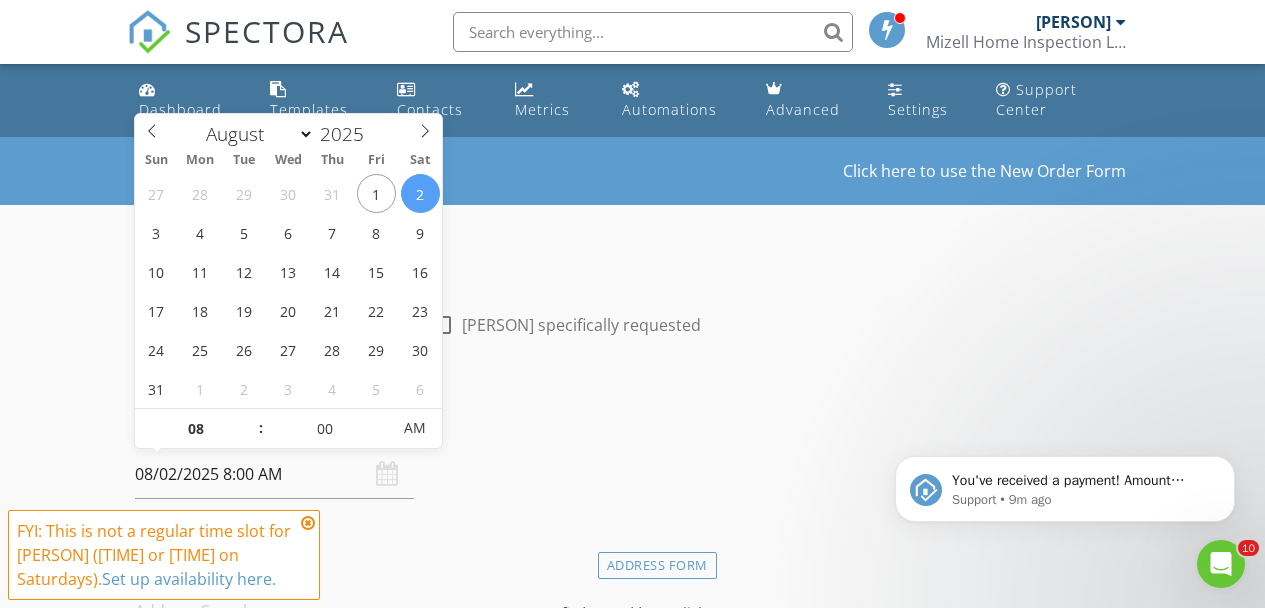click on "08/02/2025 8:00 AM" at bounding box center (274, 474) 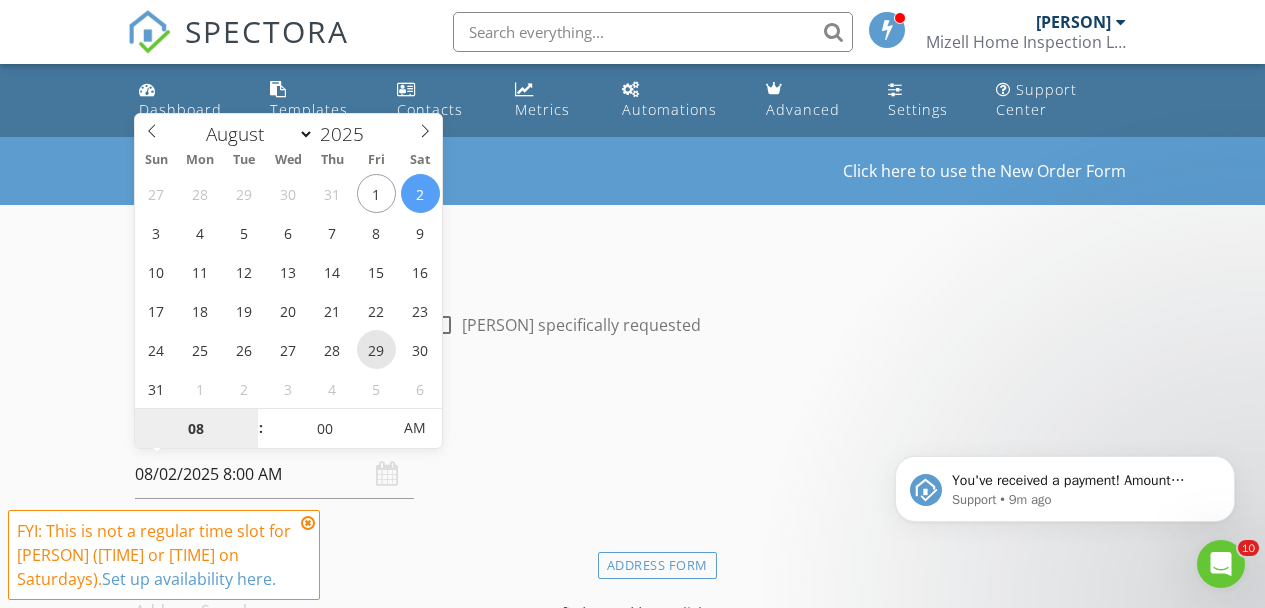 type on "08/29/2025 8:00 AM" 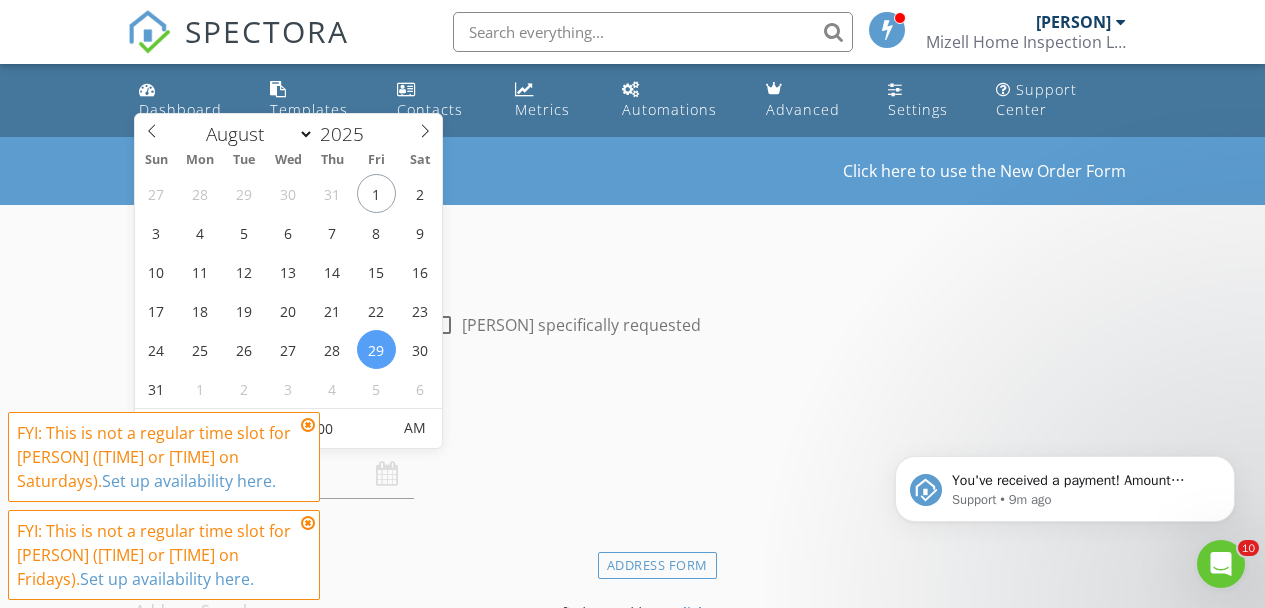 click at bounding box center [308, 425] 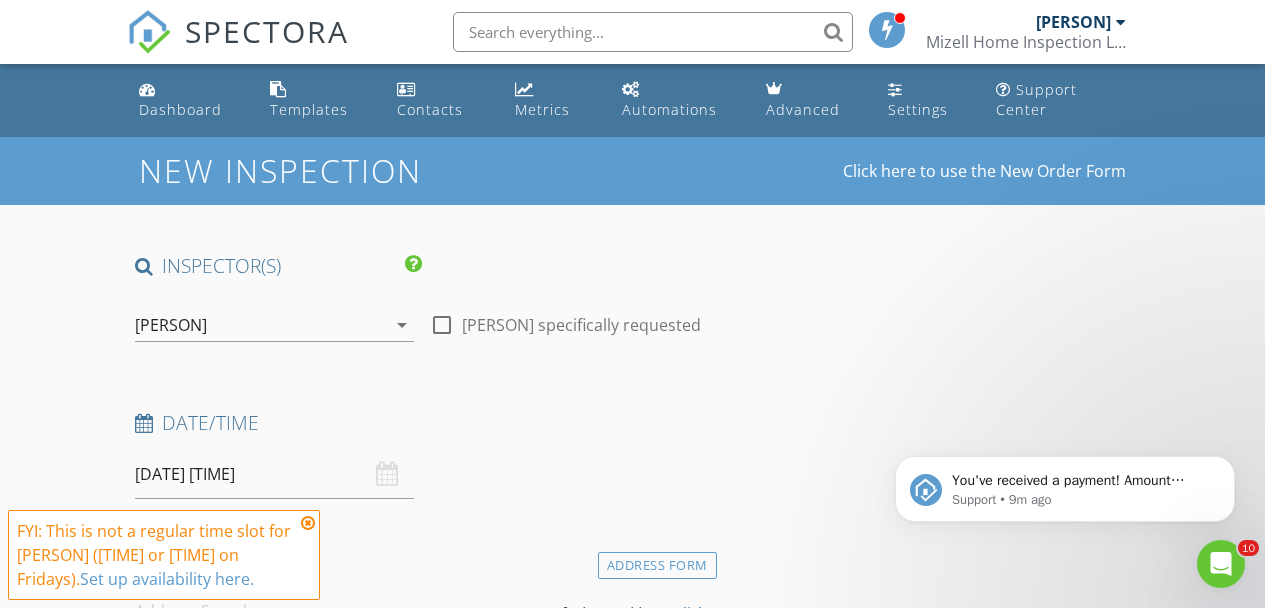 drag, startPoint x: 305, startPoint y: 526, endPoint x: 295, endPoint y: 516, distance: 14.142136 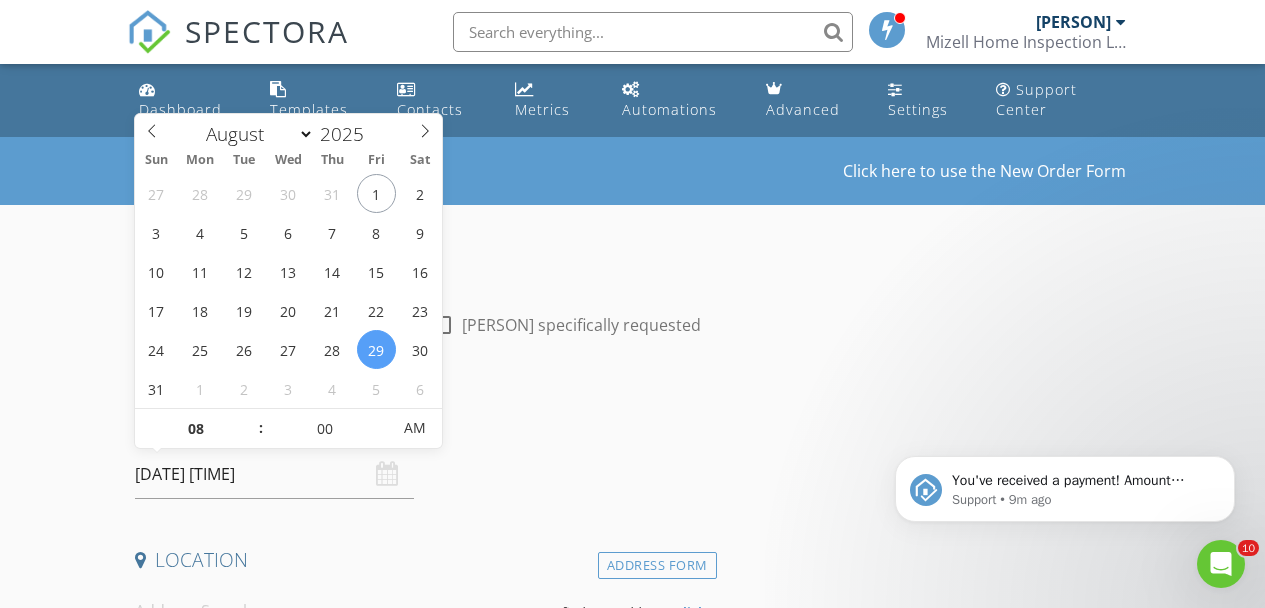 click on "08/29/2025 8:00 AM" at bounding box center [274, 474] 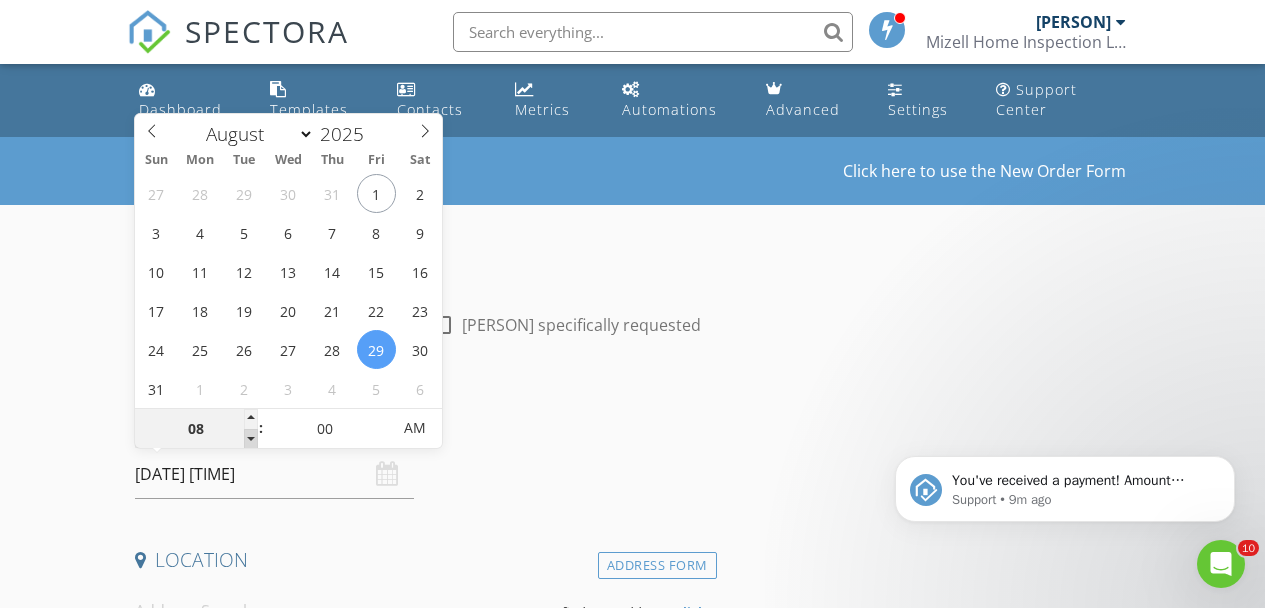 type on "07" 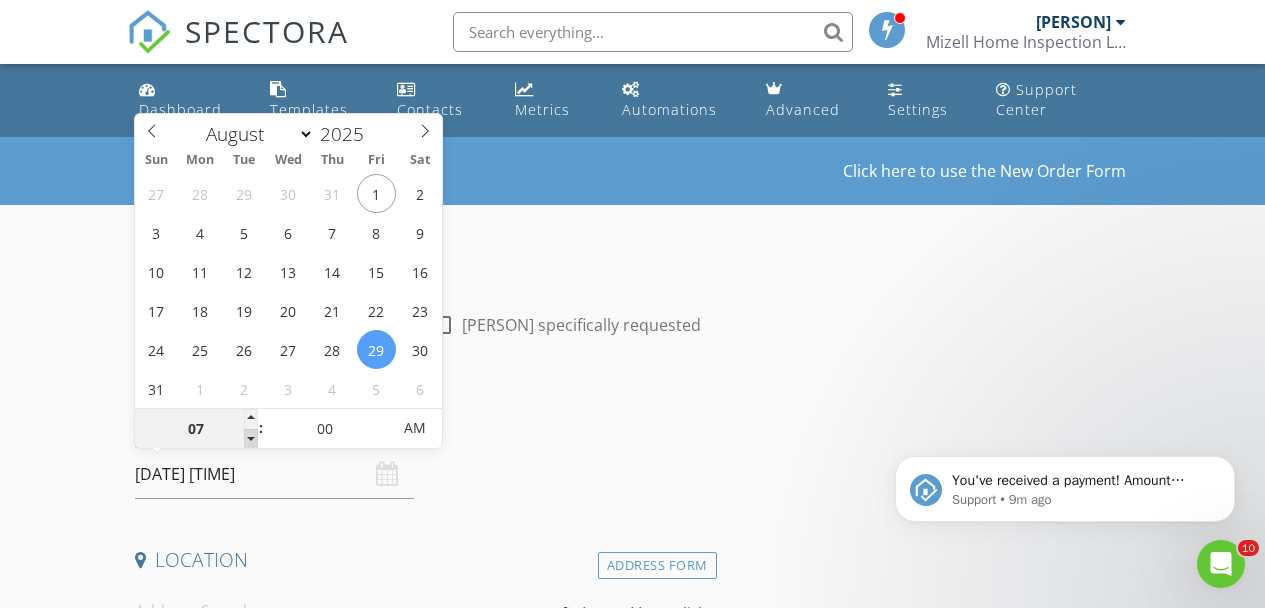 click at bounding box center [251, 439] 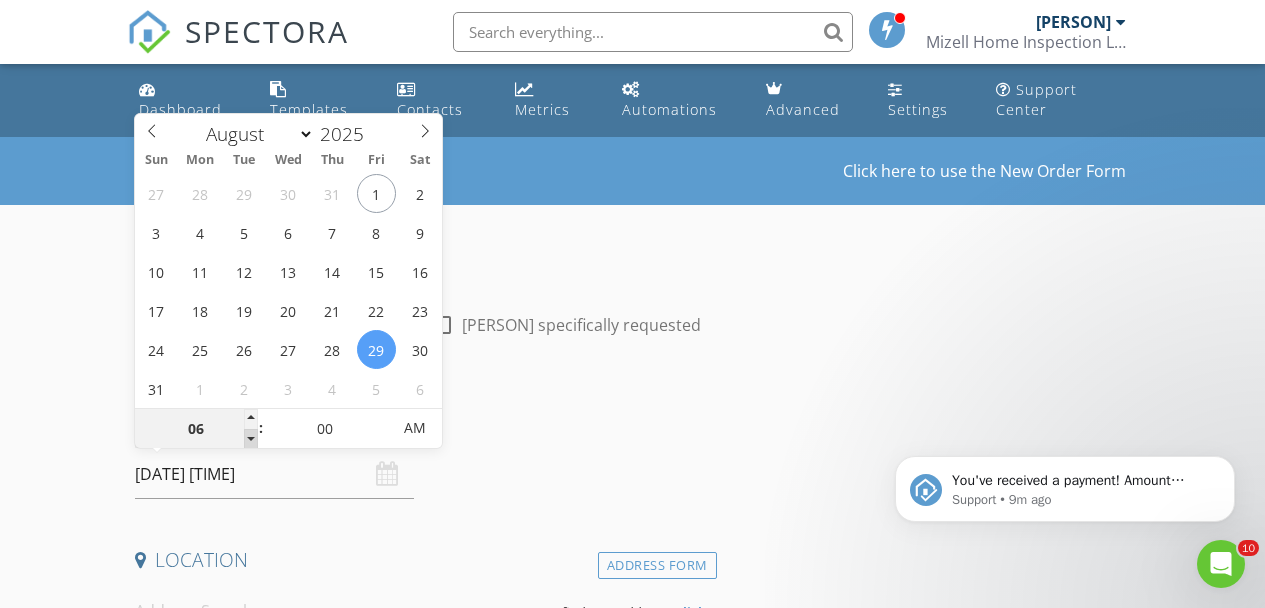 click at bounding box center (251, 439) 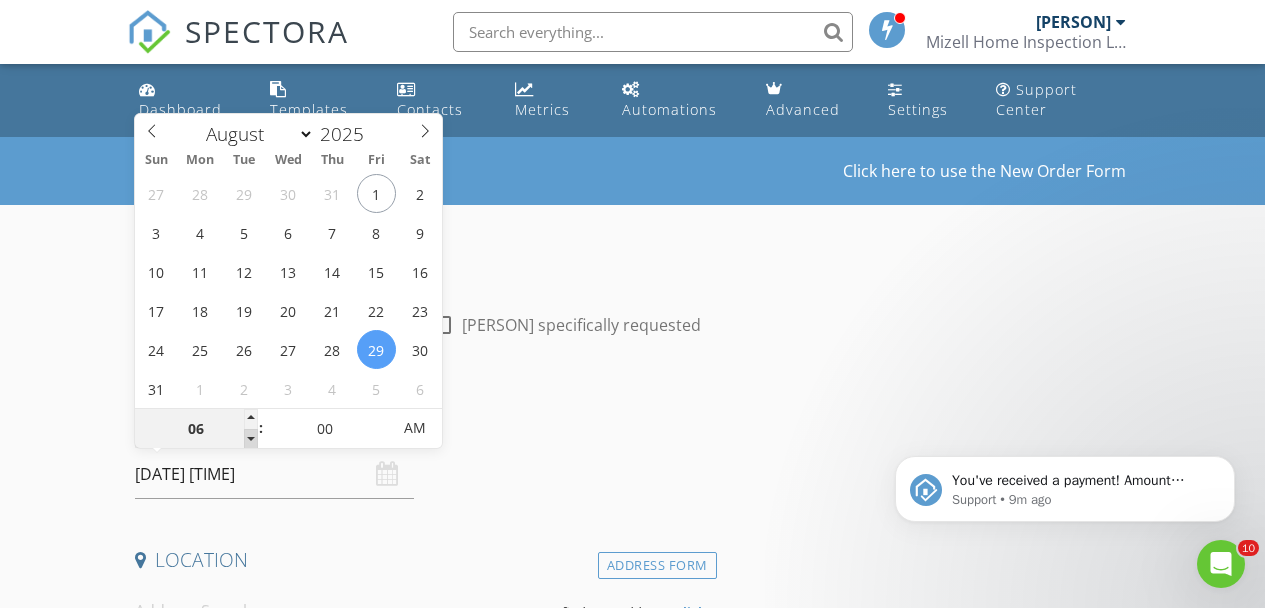 type on "08/29/2025 5:00 AM" 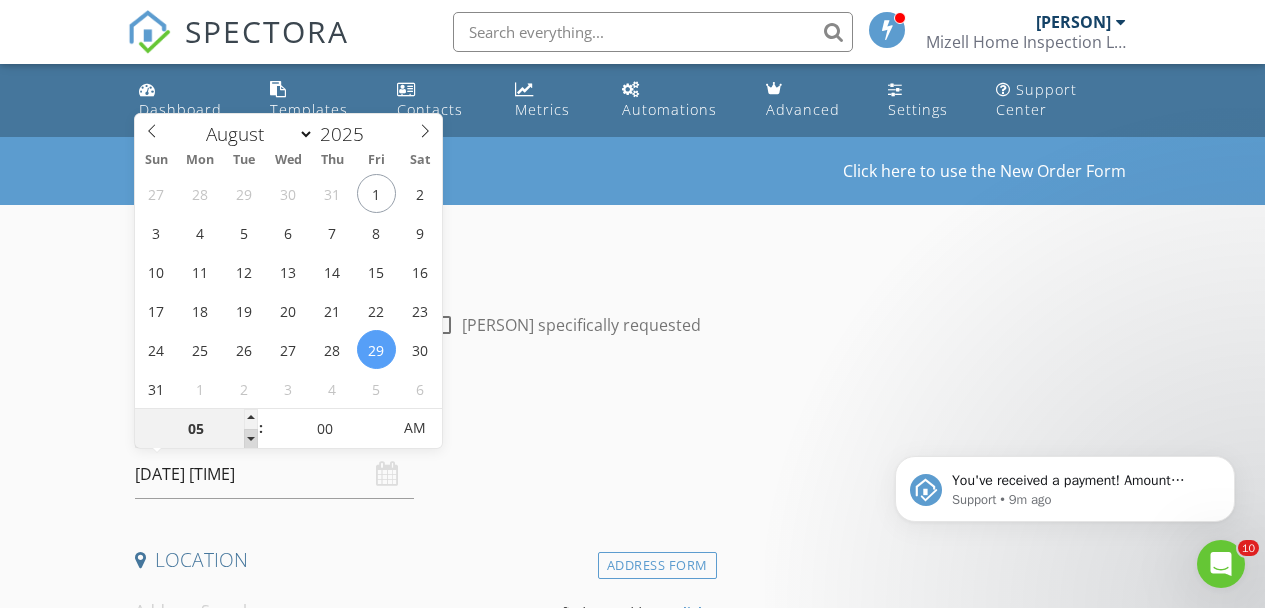 click at bounding box center (251, 439) 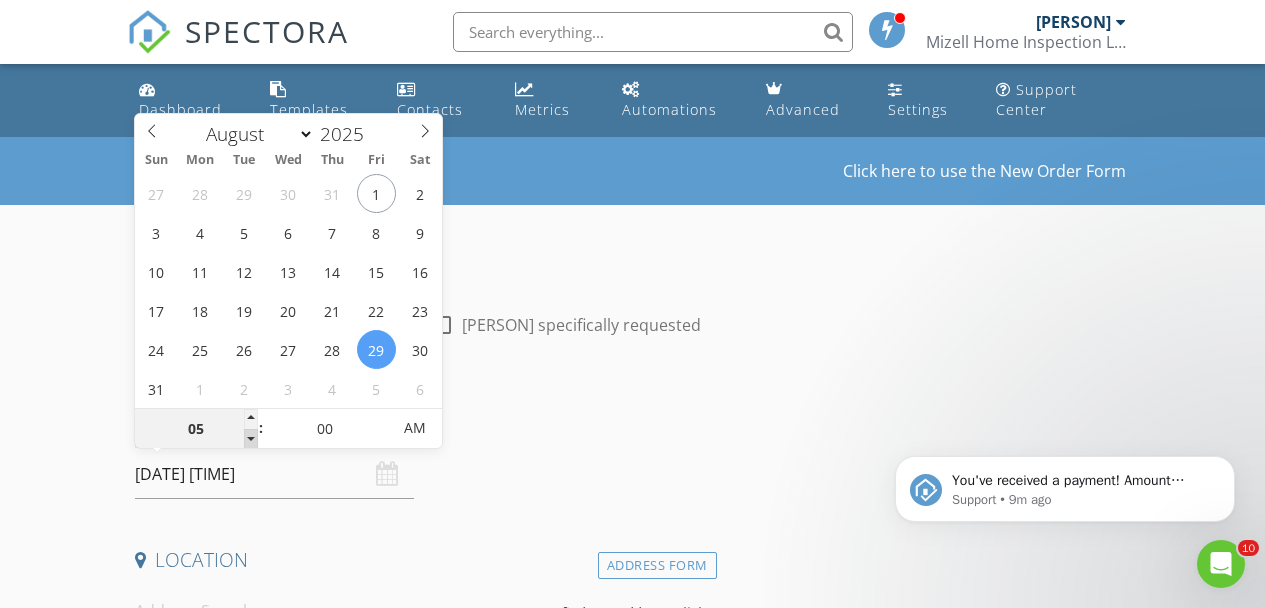 type on "04" 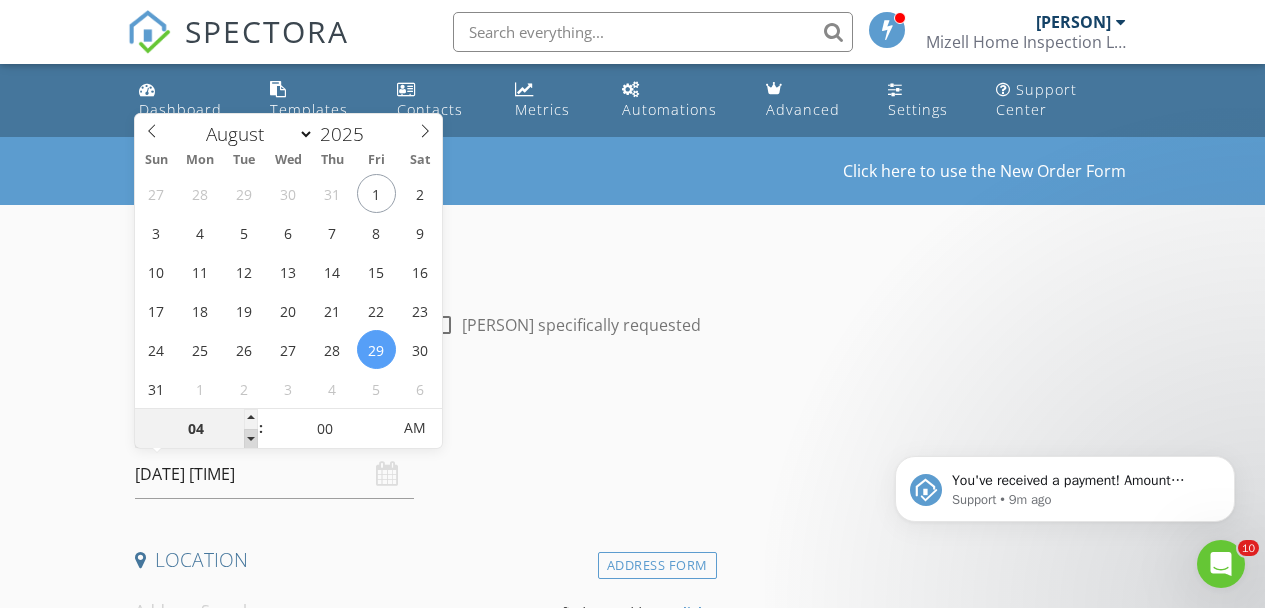 click at bounding box center (251, 439) 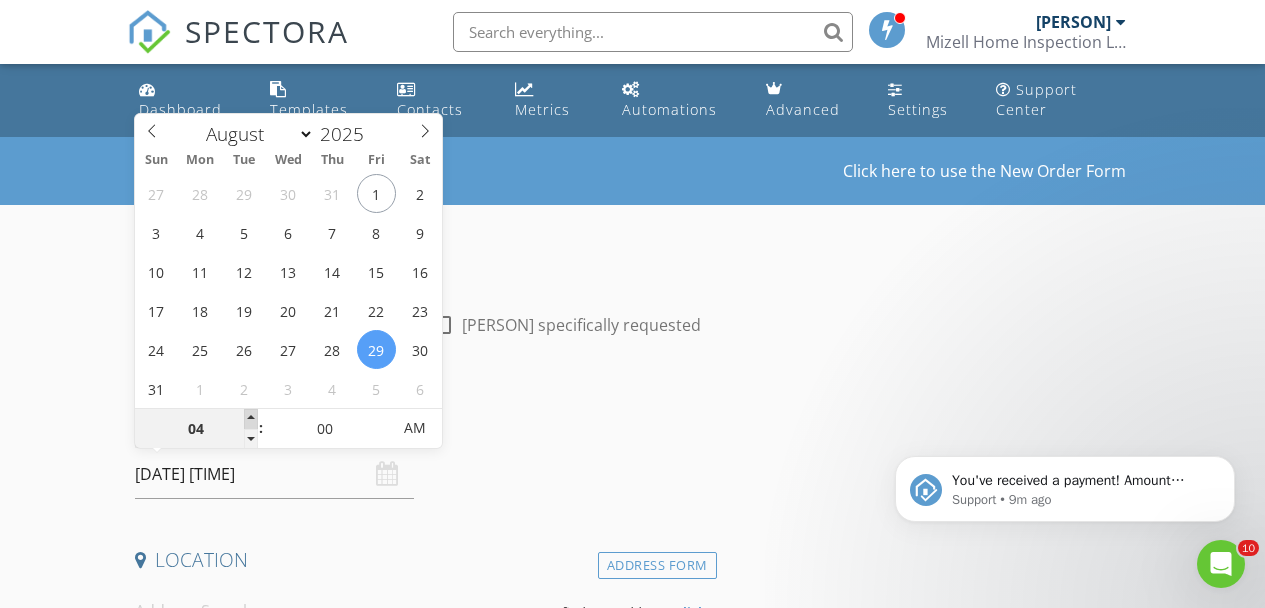 type on "05" 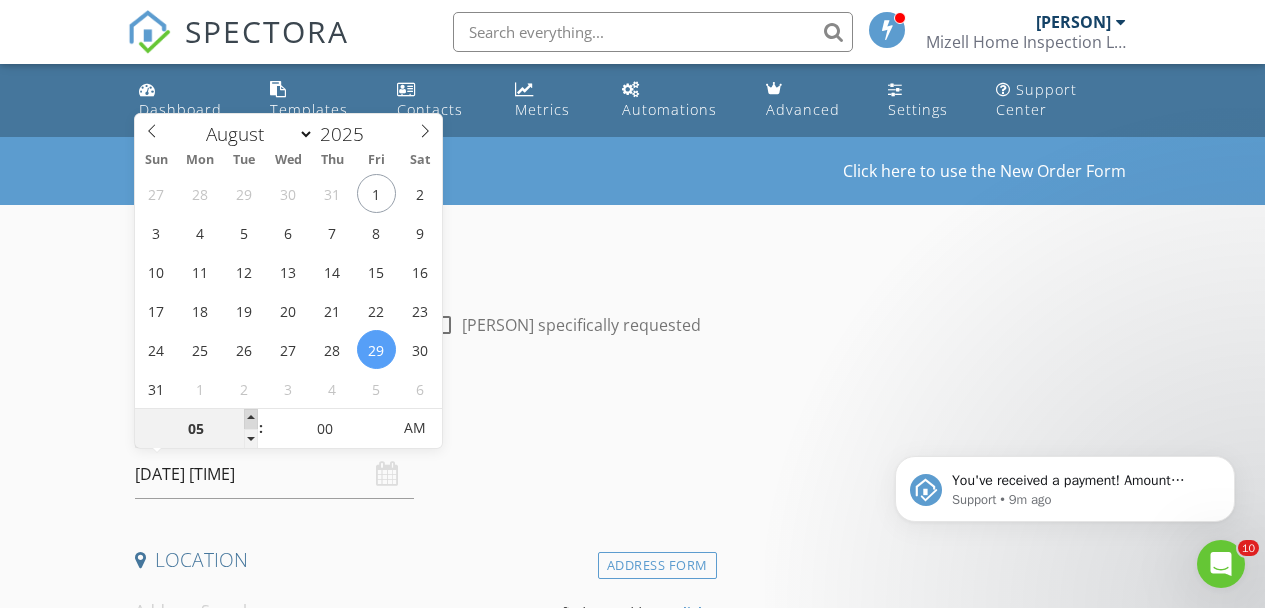 click at bounding box center [251, 419] 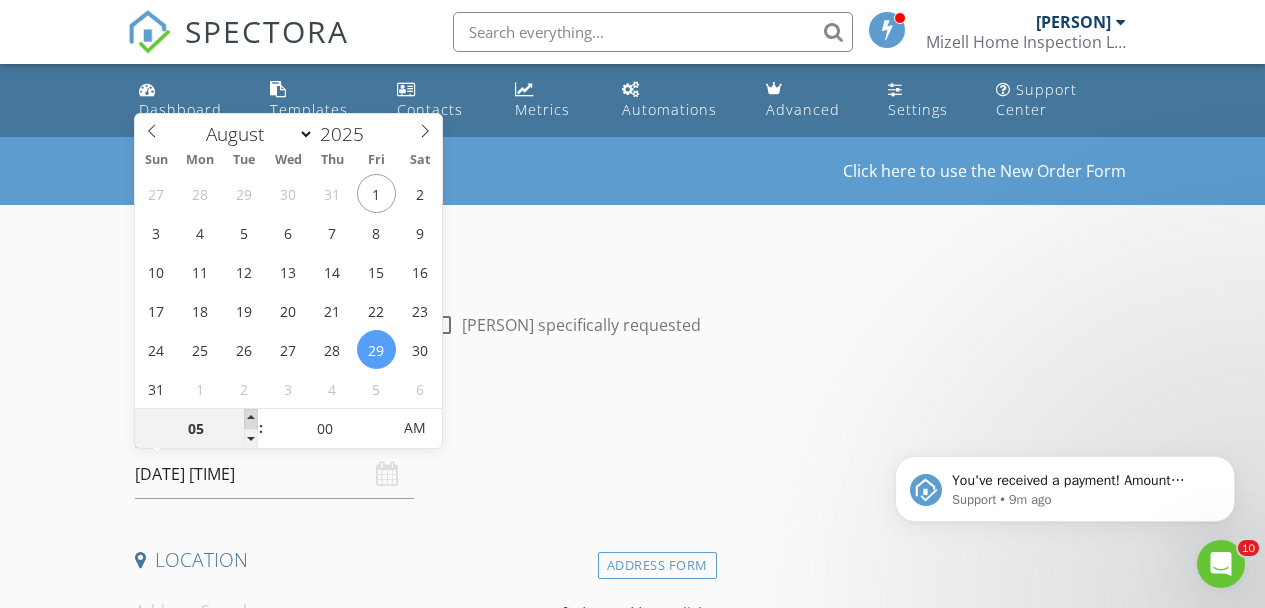 type on "08/29/2025 6:00 AM" 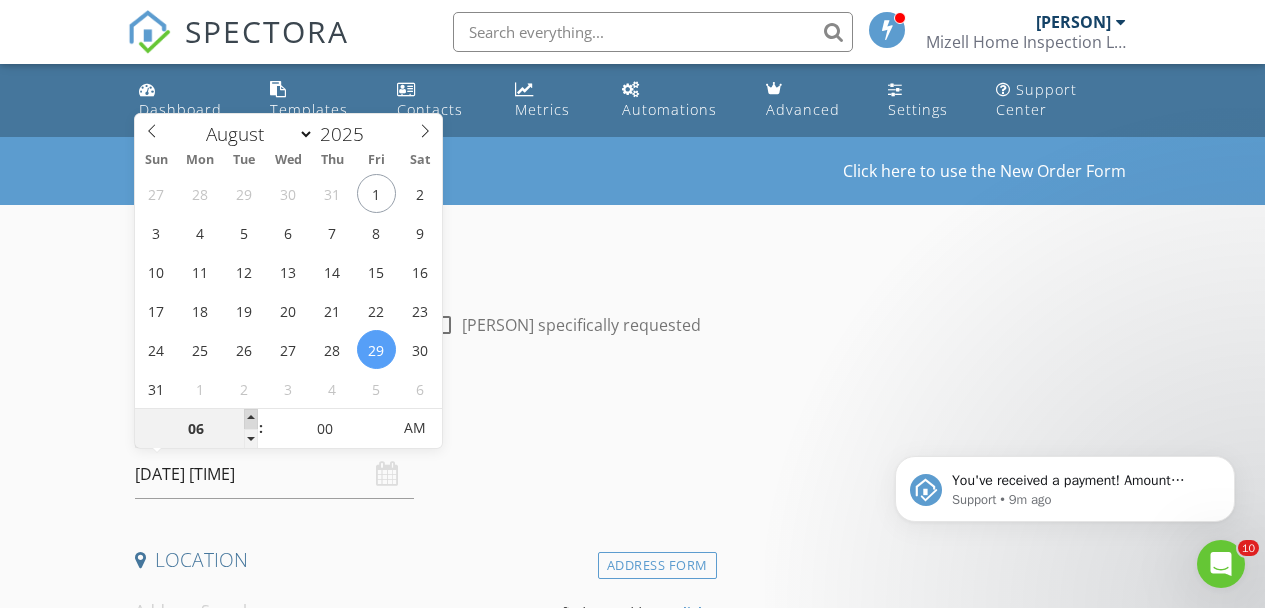 click at bounding box center (251, 419) 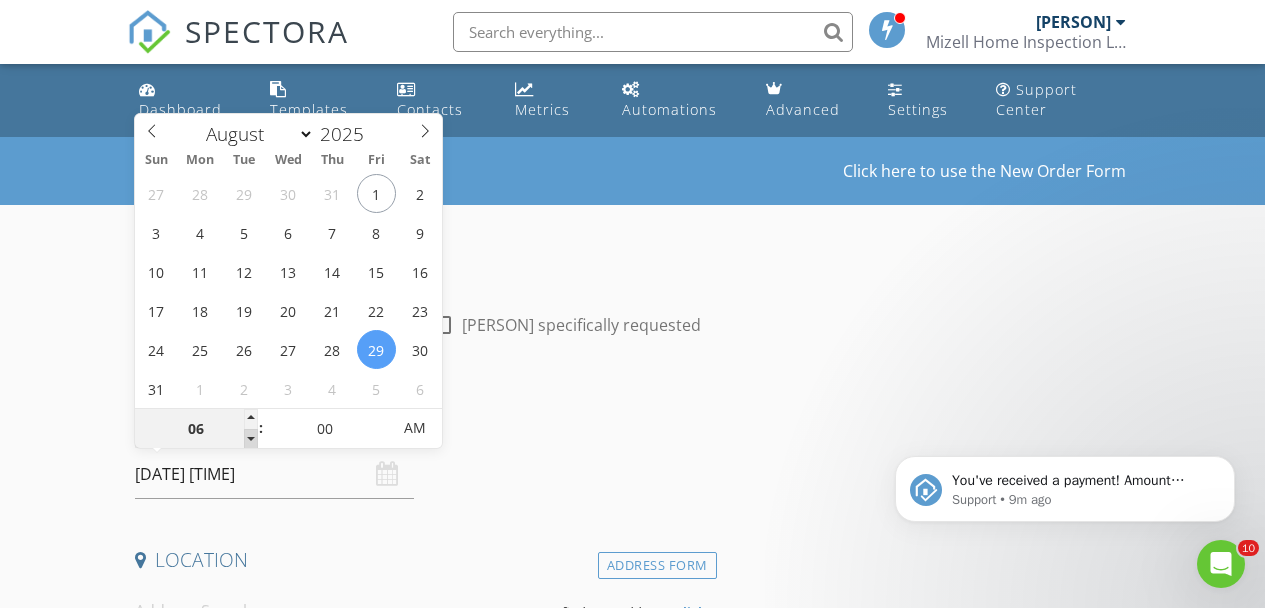 type on "05" 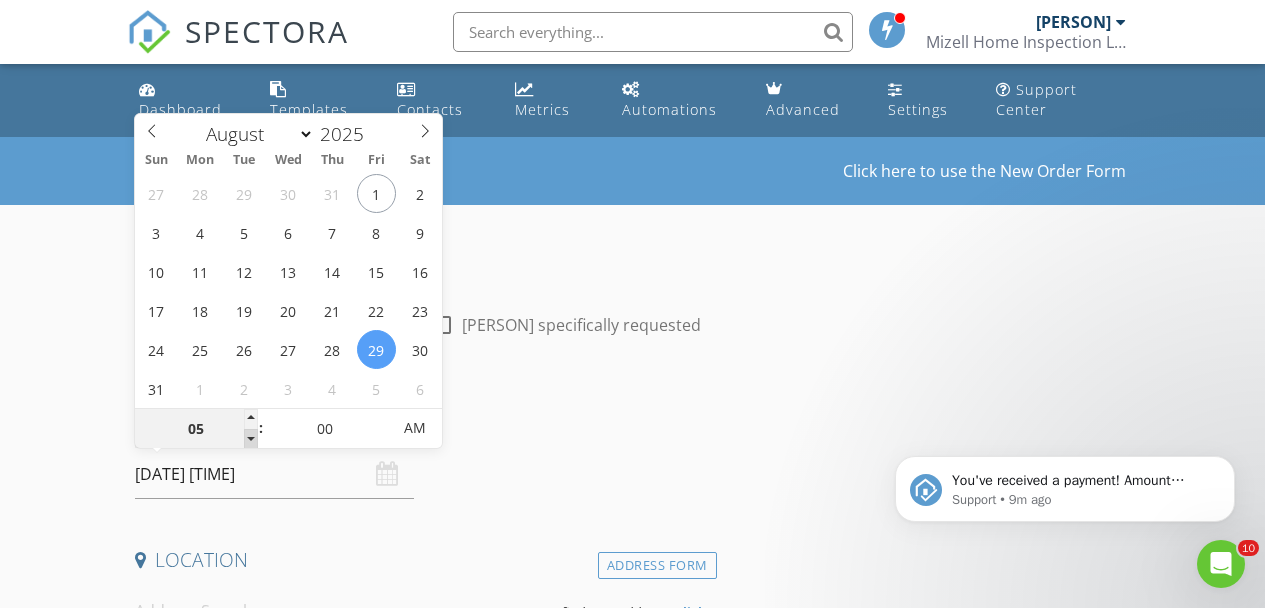click at bounding box center (251, 439) 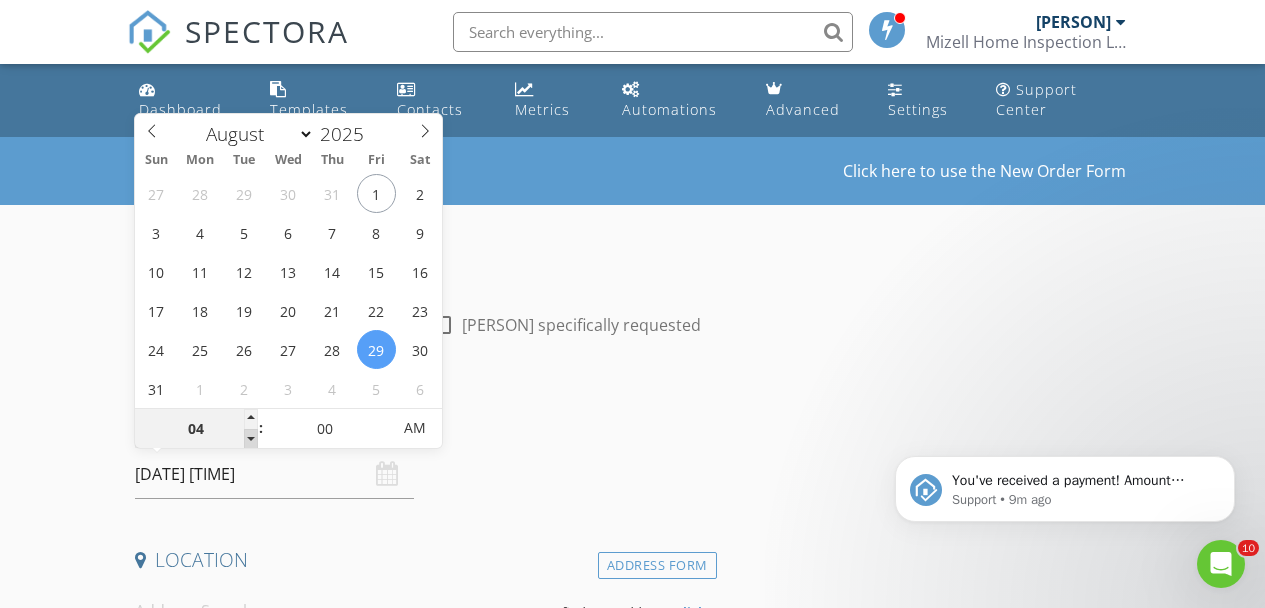 click at bounding box center (251, 439) 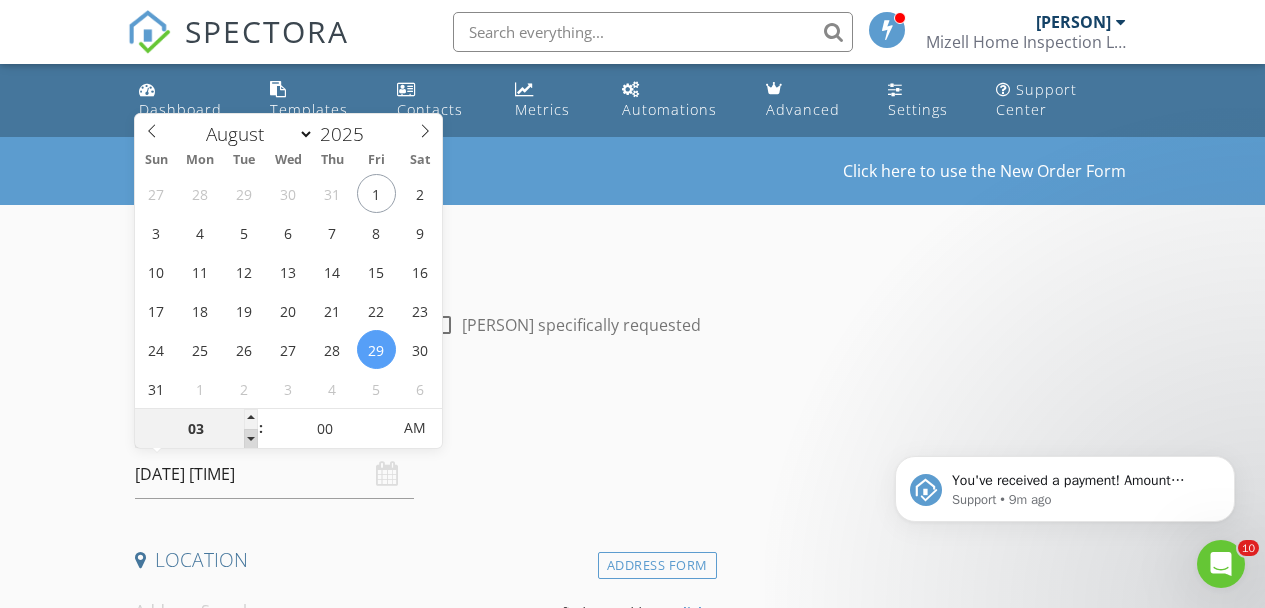 click at bounding box center (251, 439) 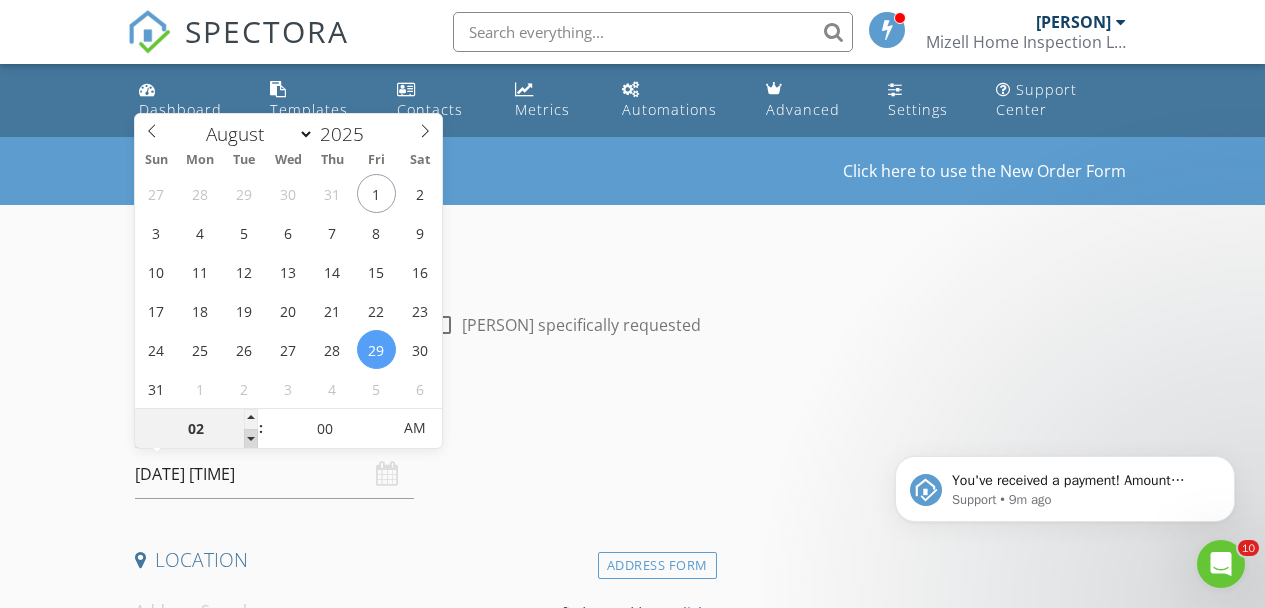 click at bounding box center [251, 439] 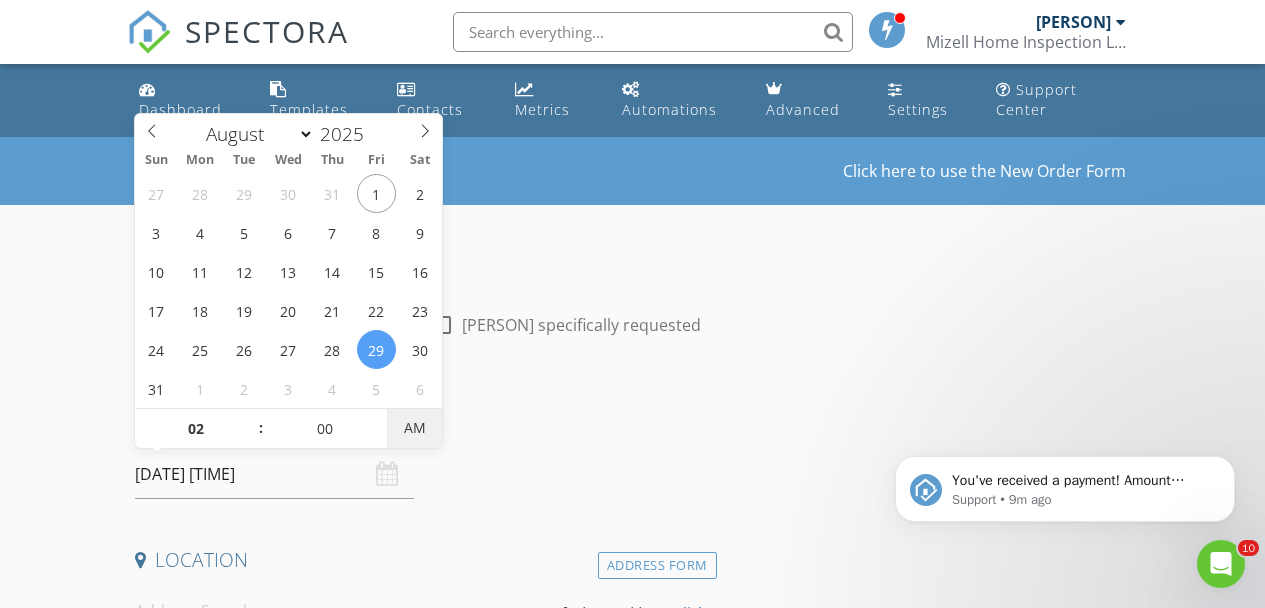 type on "[DATE] [TIME]" 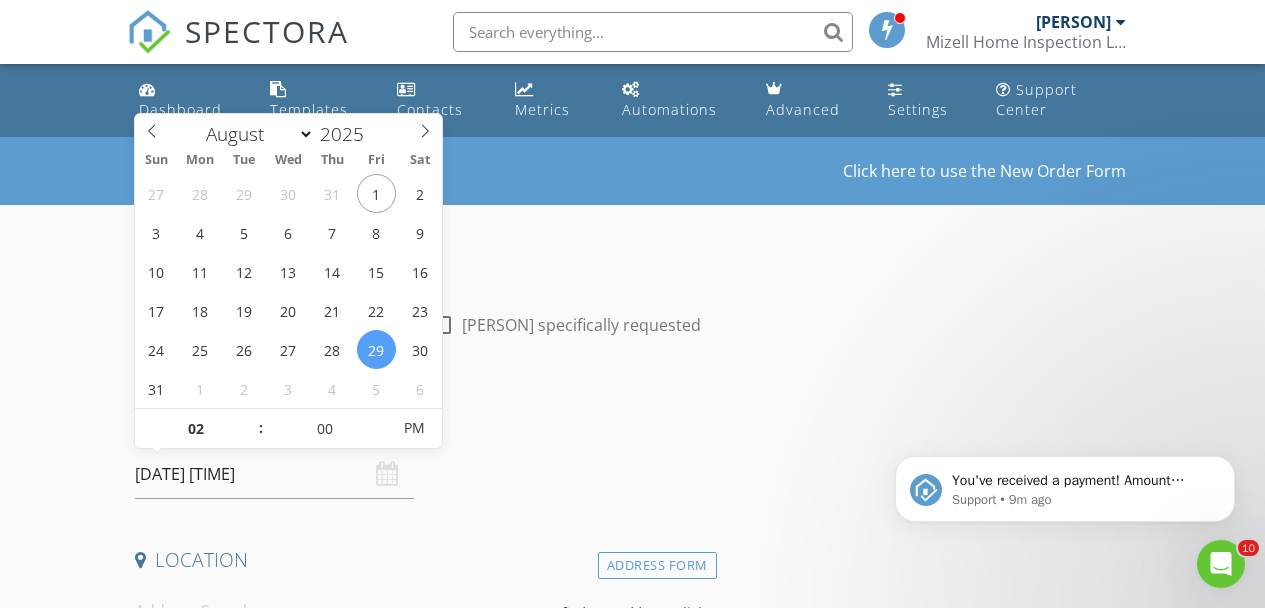 click on "Date/Time
08/29/2025 2:00 PM" at bounding box center [422, 454] 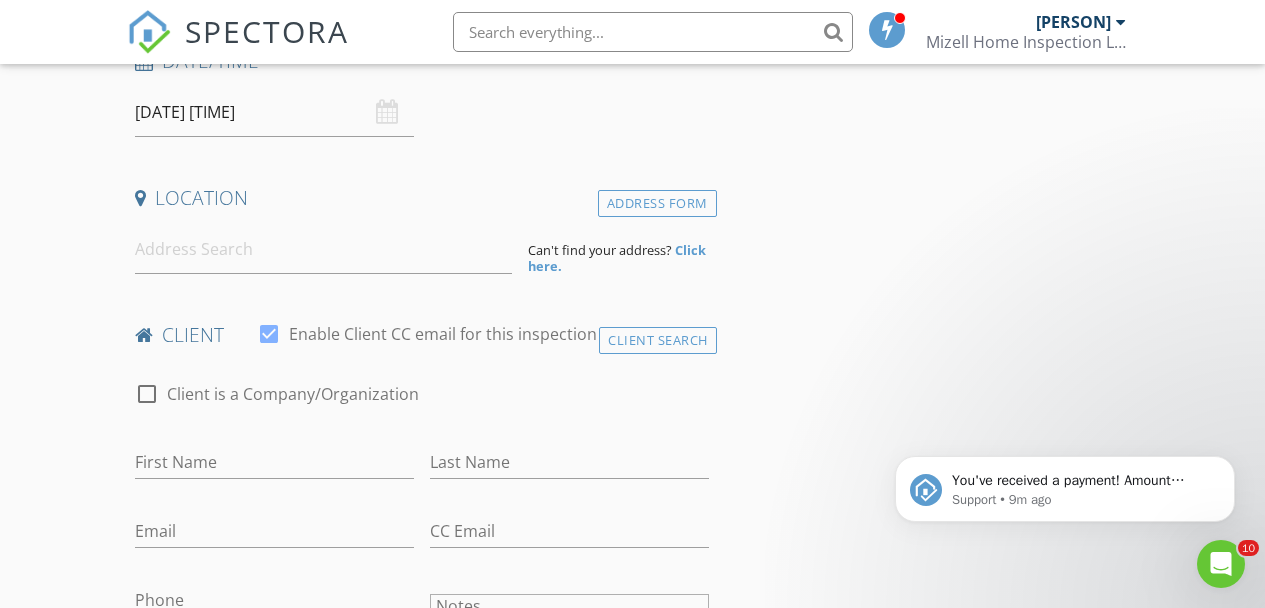 scroll, scrollTop: 361, scrollLeft: 0, axis: vertical 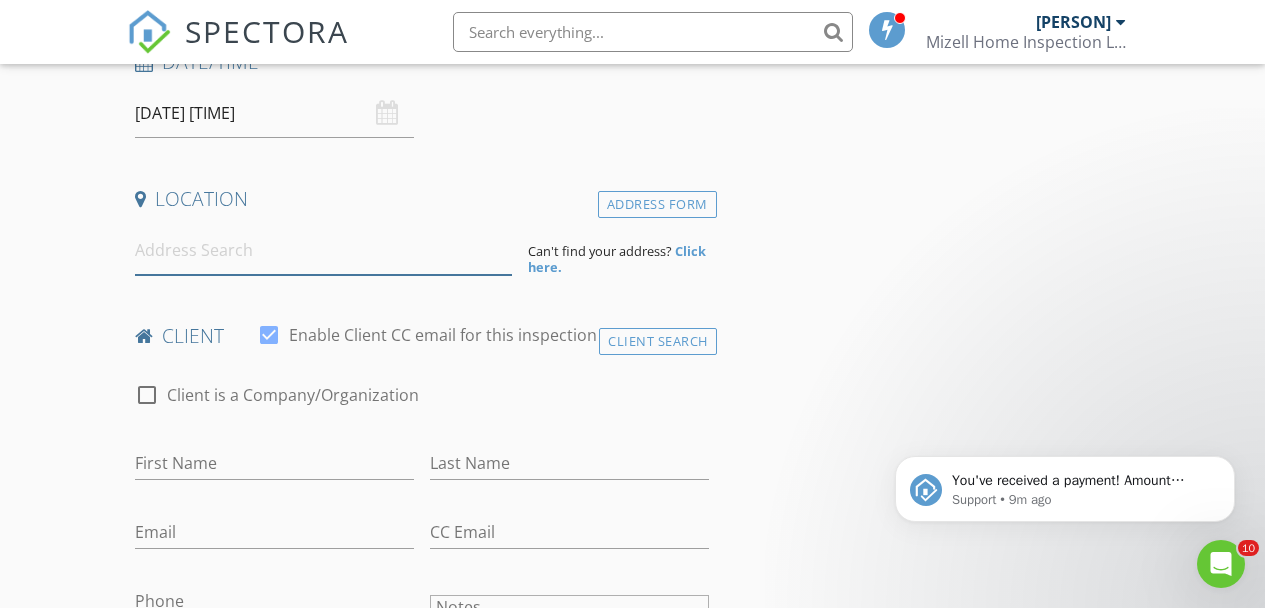 click at bounding box center (324, 250) 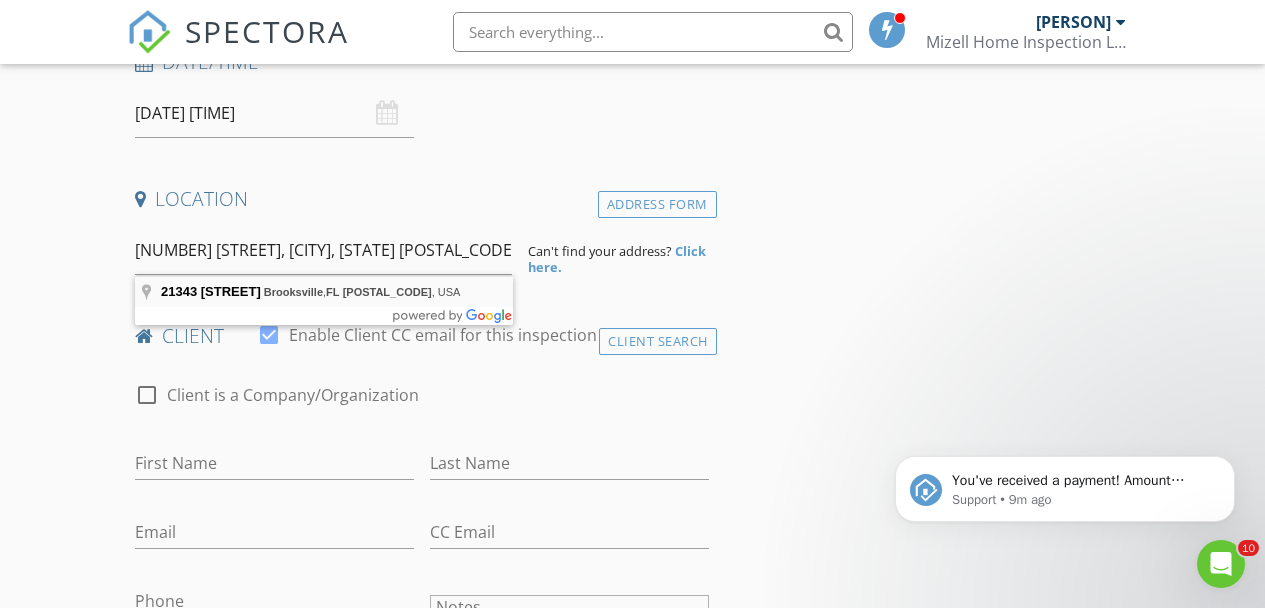 type on "21343 Beasley Rd, Brooksville, FL 34601, USA" 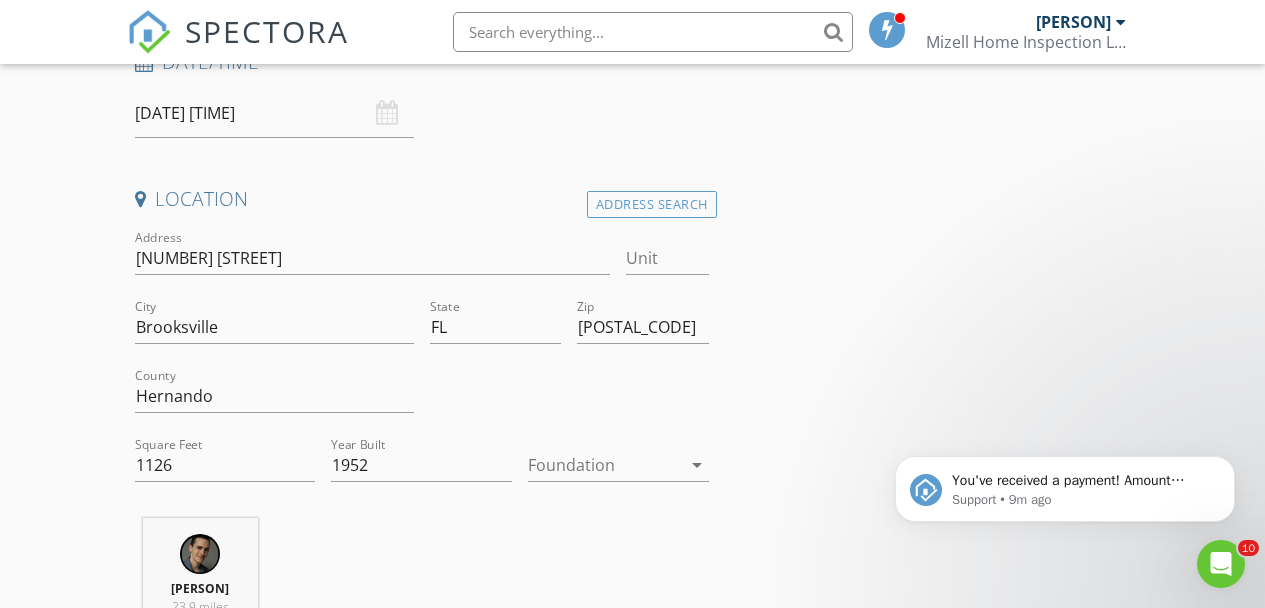 click at bounding box center [604, 465] 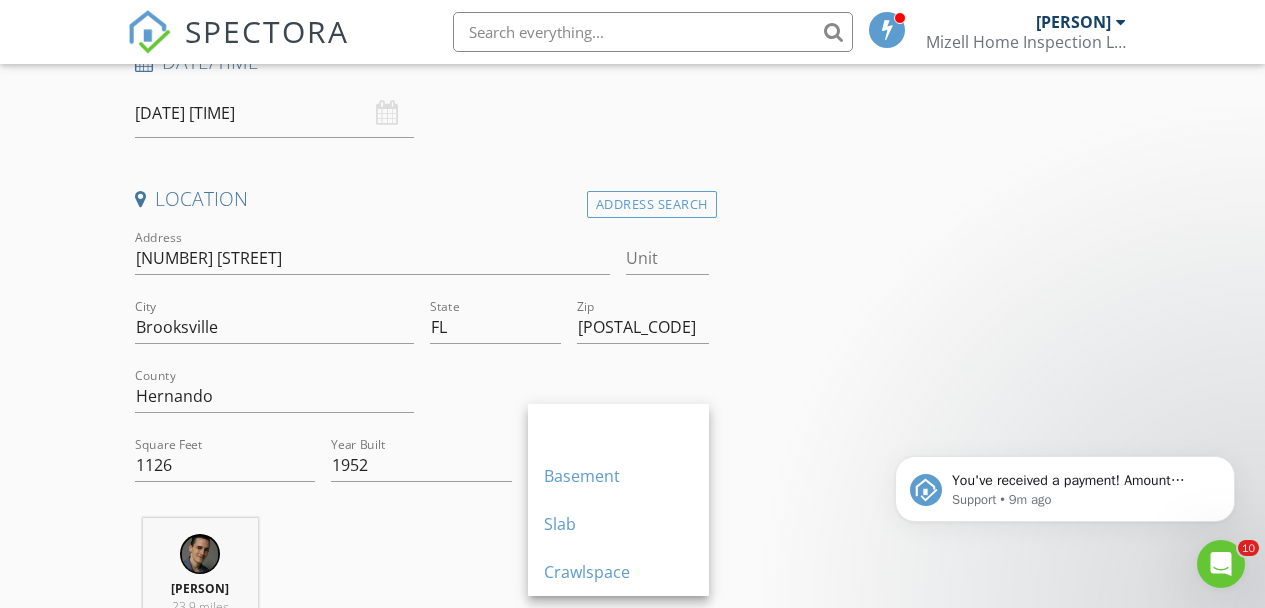 click on "INSPECTOR(S)
check_box   Shawn Mizell   PRIMARY   check_box_outline_blank   Dan Crist     Shawn Mizell arrow_drop_down   check_box_outline_blank Shawn Mizell specifically requested
Date/Time
08/29/2025 2:00 PM
Location
Address Search       Address 21343 Beasley Rd   Unit   City Brooksville   State FL   Zip 34601   County Hernando     Square Feet 1126   Year Built 1952   Foundation arrow_drop_down     Shawn Mizell     23.9 miles     (41 minutes)
client
check_box Enable Client CC email for this inspection   Client Search     check_box_outline_blank Client is a Company/Organization     First Name   Last Name   Email   CC Email   Phone           Notes   Private Notes
ADD ADDITIONAL client
SERVICES
check_box_outline_blank   Full Inspection   check_box_outline_blank" at bounding box center [633, 1531] 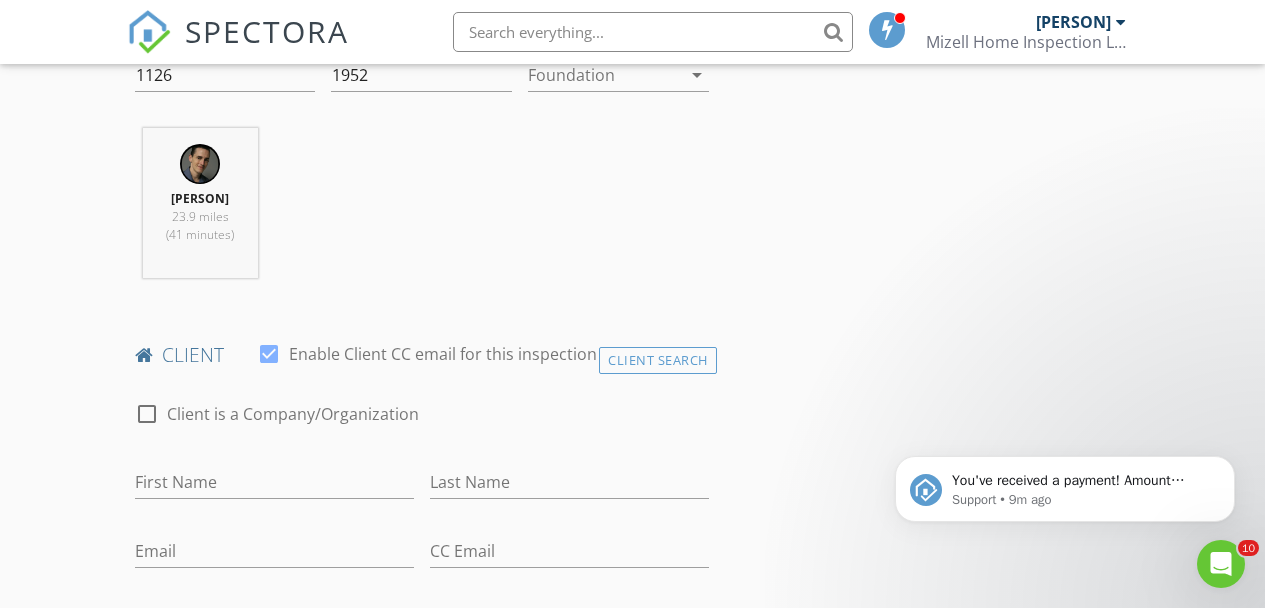 scroll, scrollTop: 752, scrollLeft: 0, axis: vertical 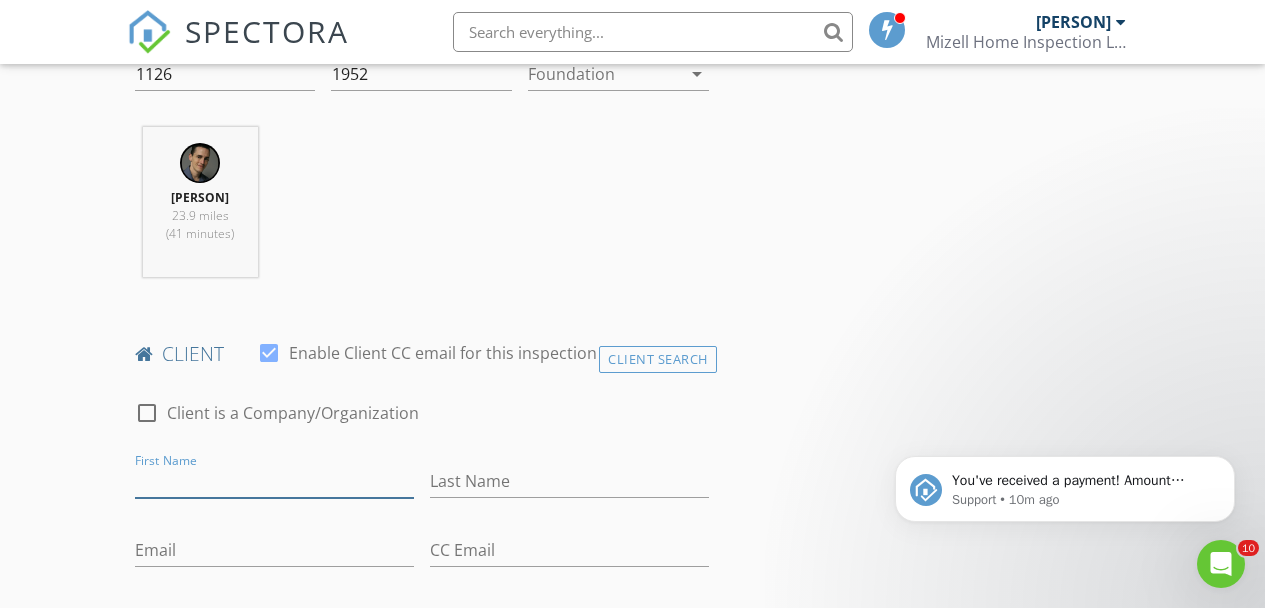 paste on "Jacob" 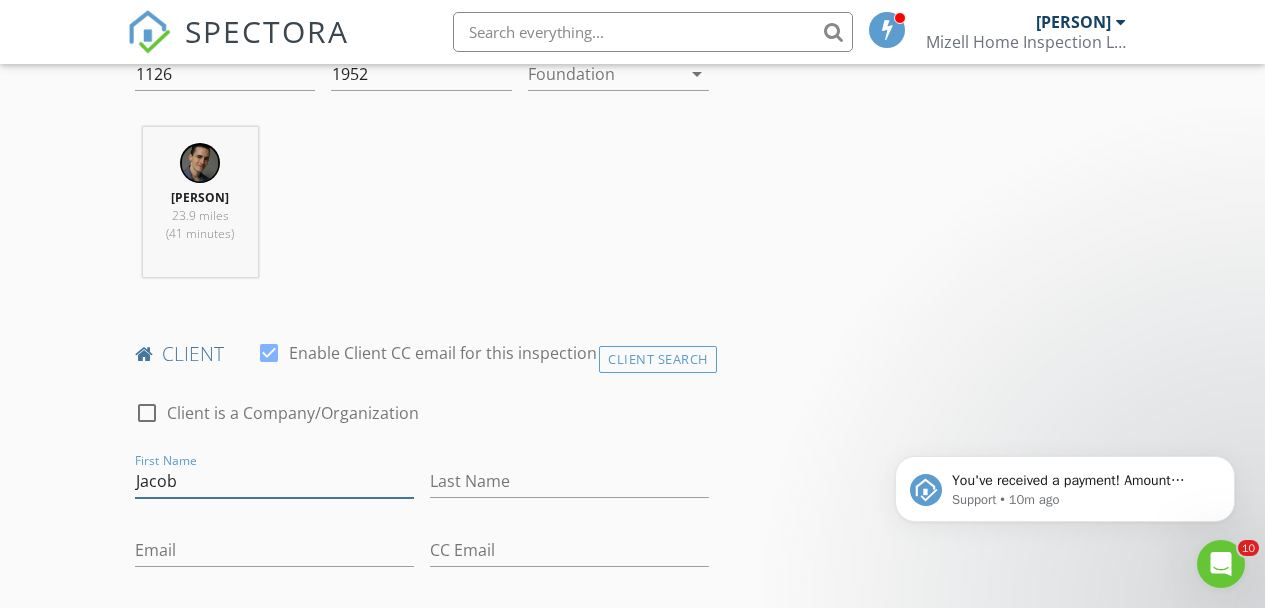 type on "Jacob" 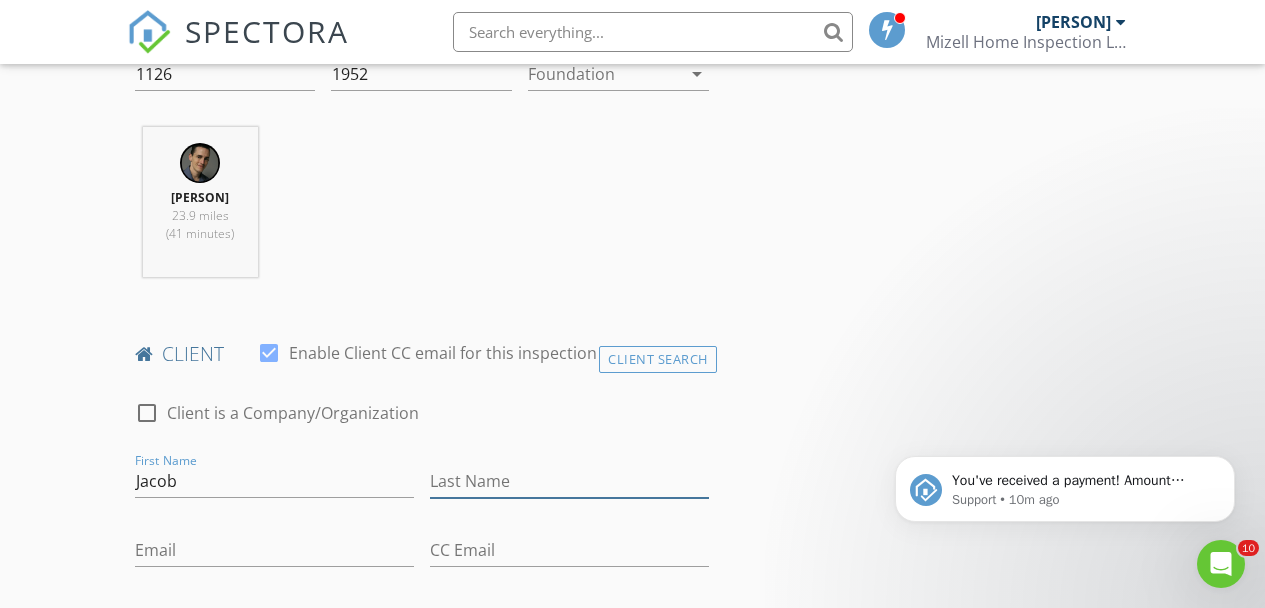 click on "Last Name" at bounding box center [569, 481] 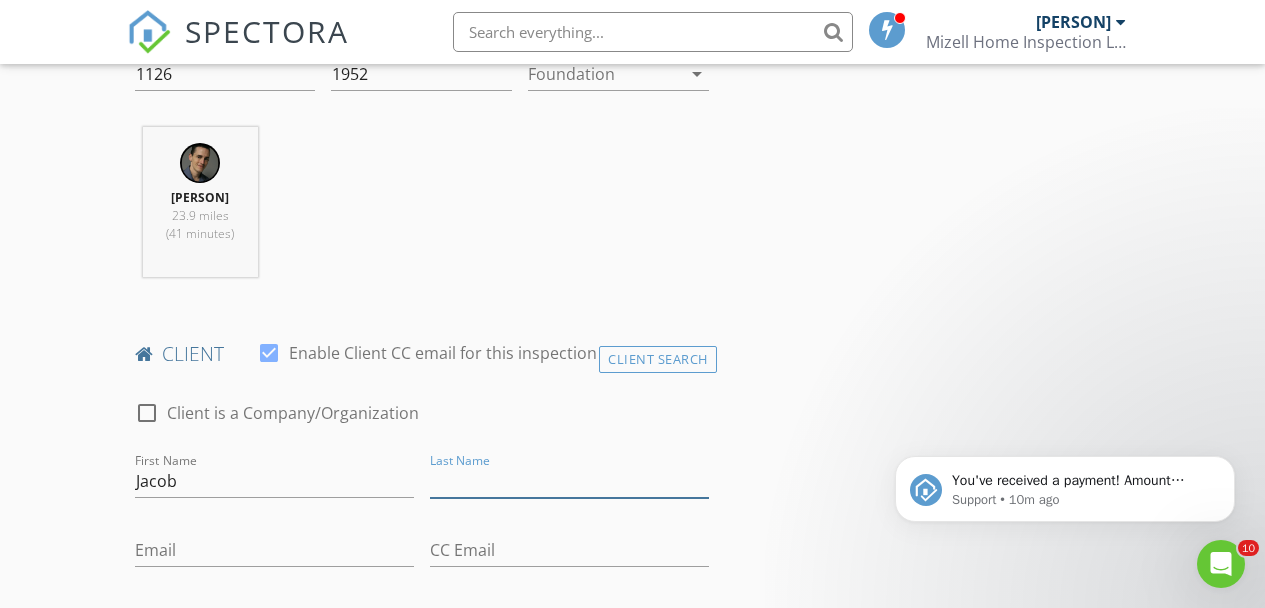 paste on "[LAST]" 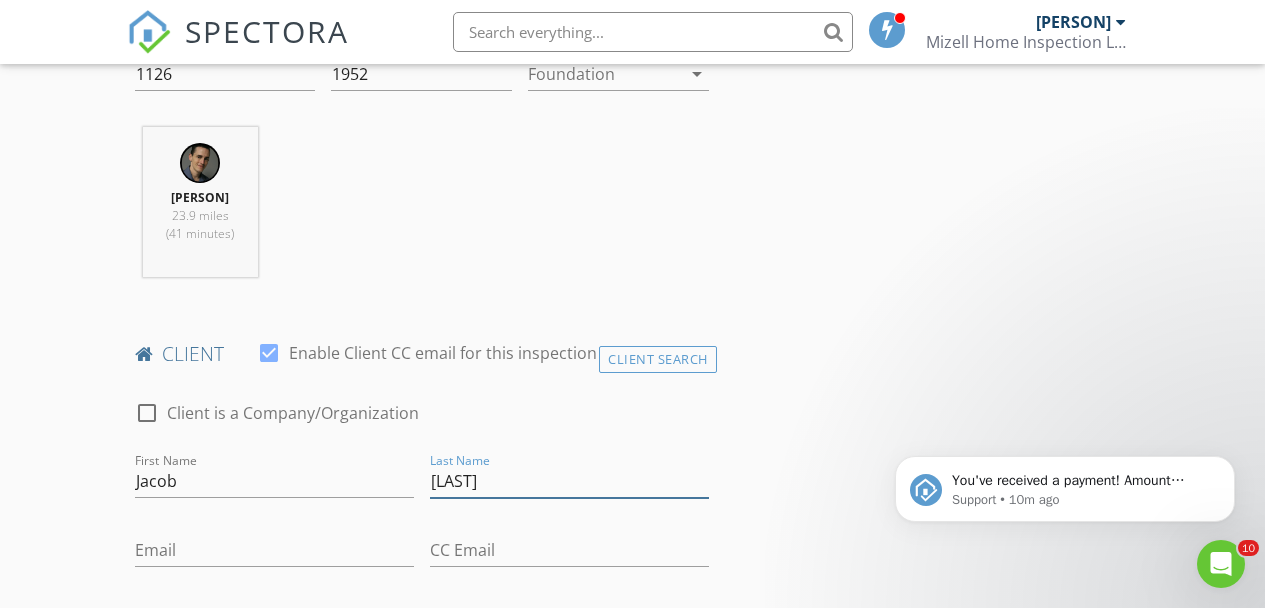 type on "[LAST]" 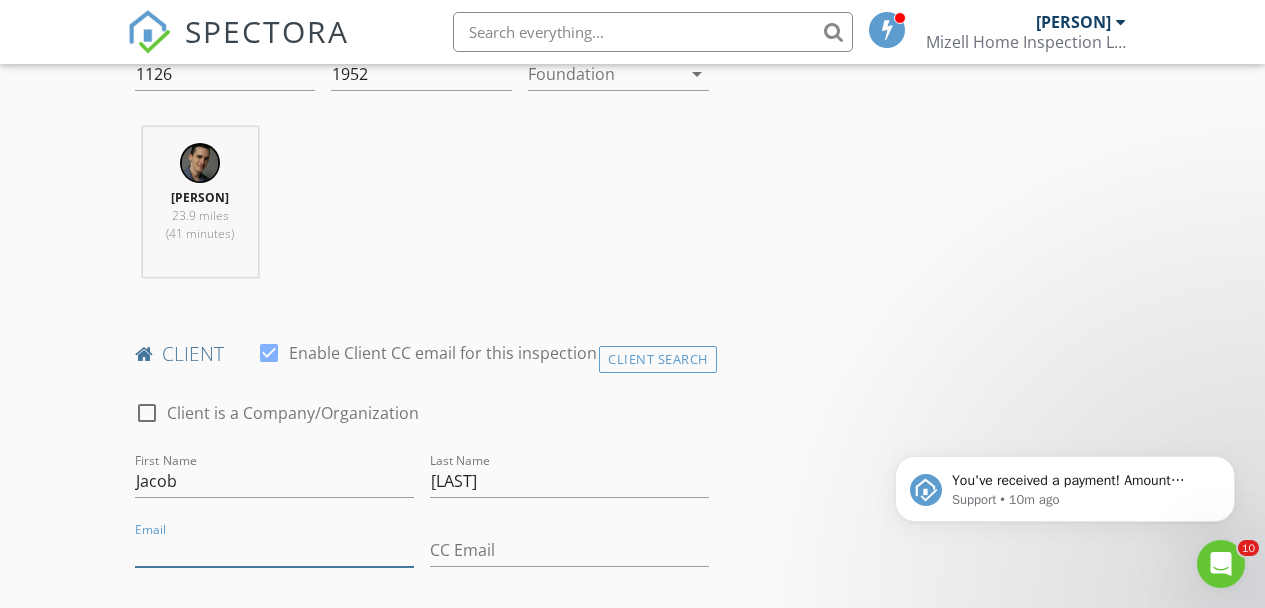 paste on "[EMAIL]" 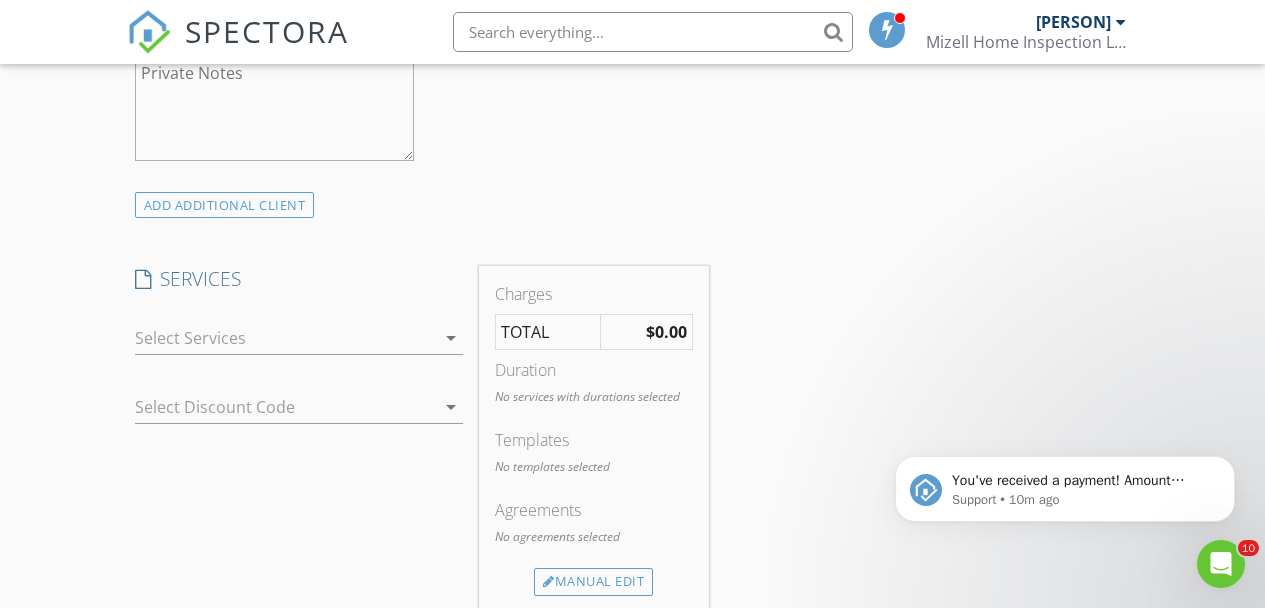 scroll, scrollTop: 1461, scrollLeft: 0, axis: vertical 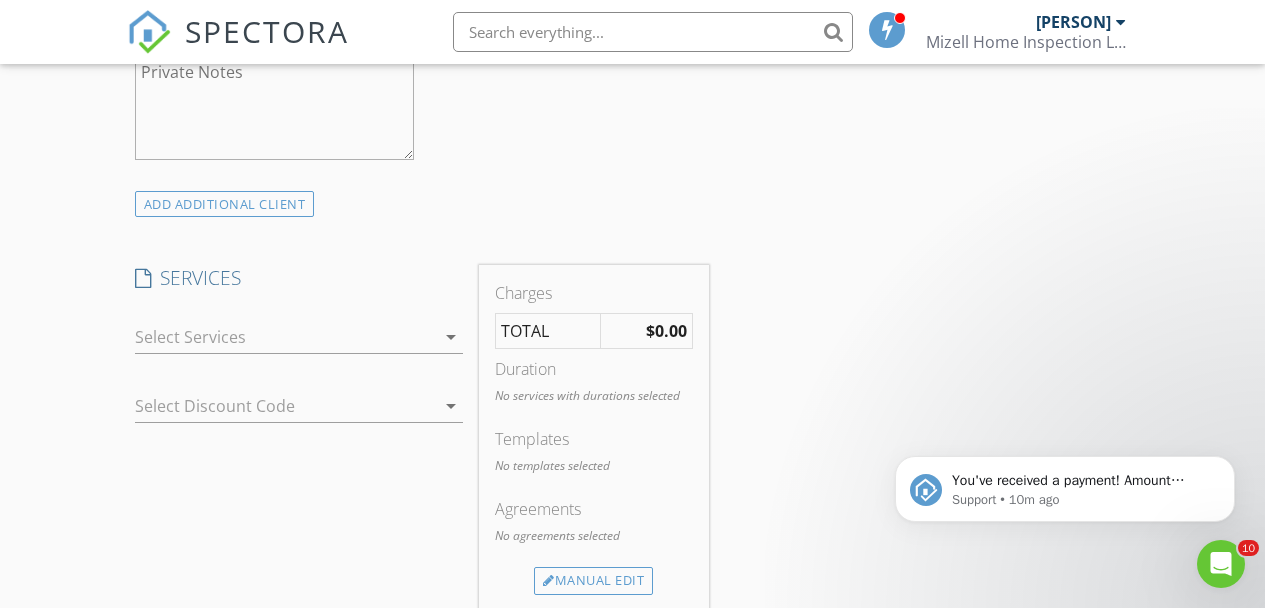 type on "[EMAIL]" 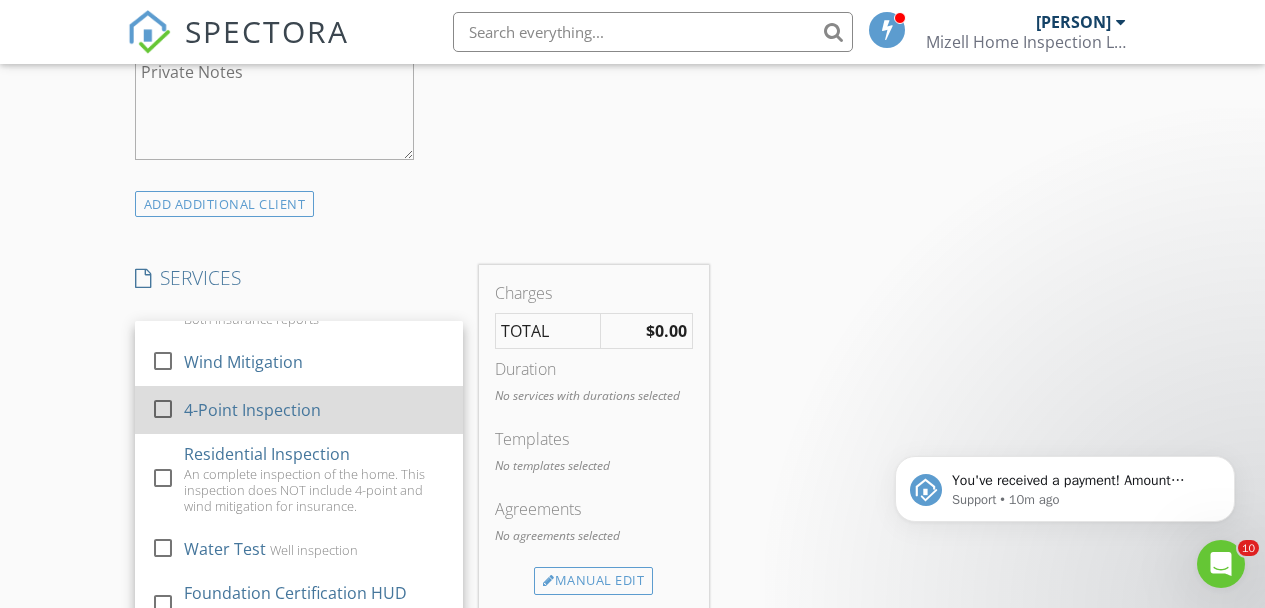 scroll, scrollTop: 155, scrollLeft: 0, axis: vertical 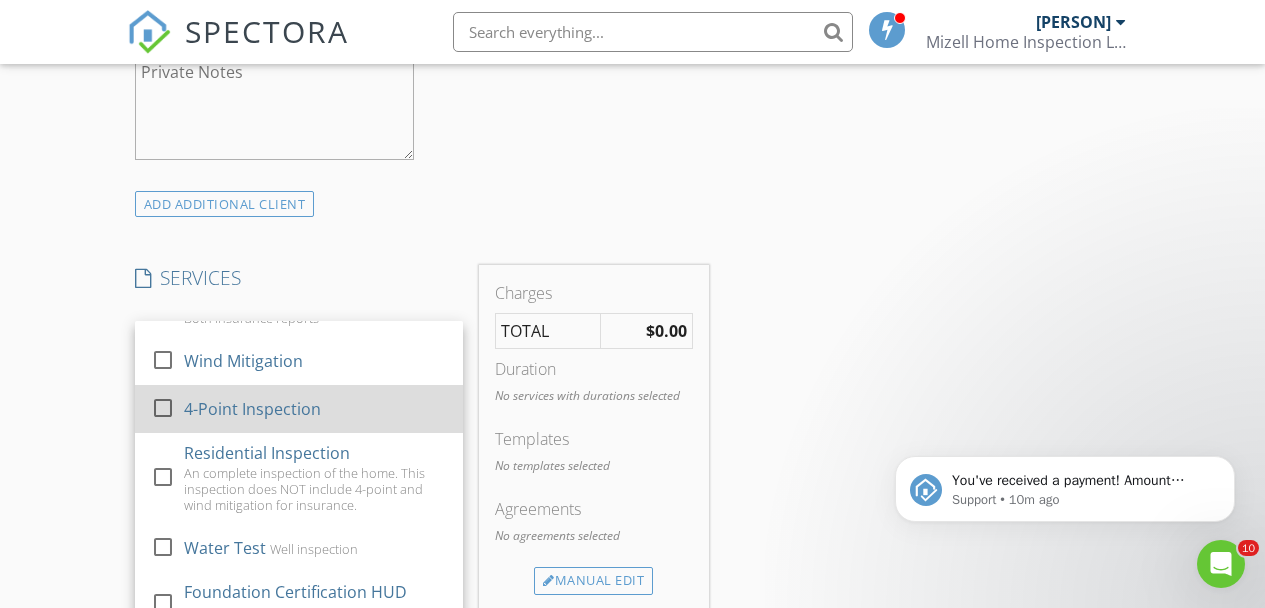 click at bounding box center [163, 408] 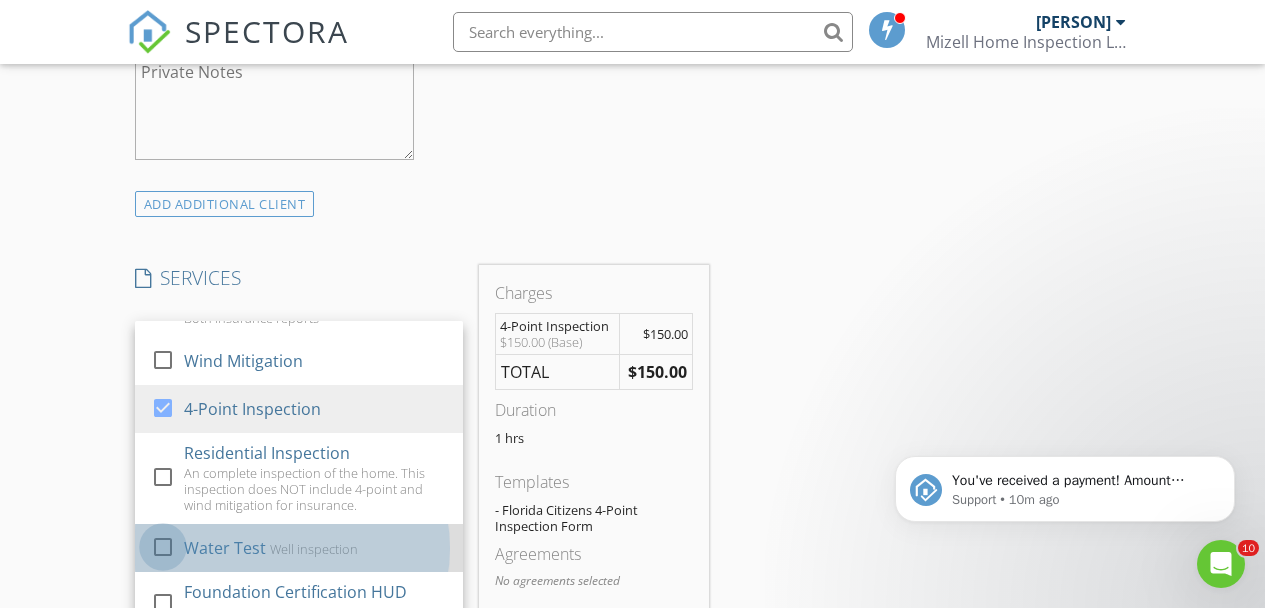 click at bounding box center [163, 547] 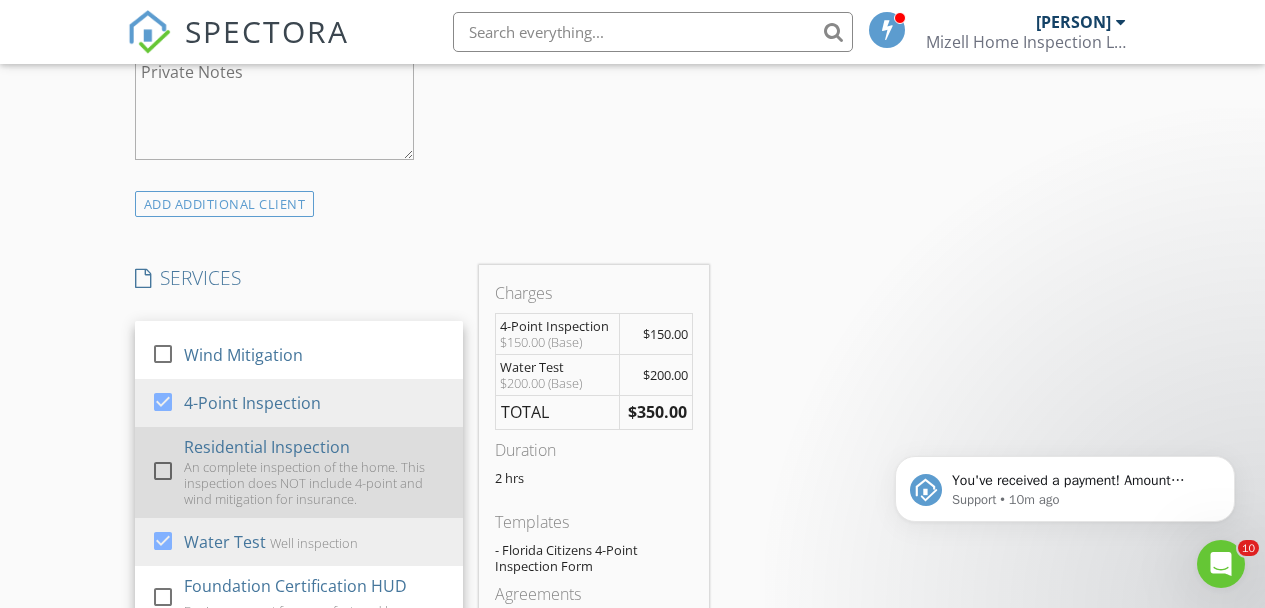 scroll, scrollTop: 186, scrollLeft: 0, axis: vertical 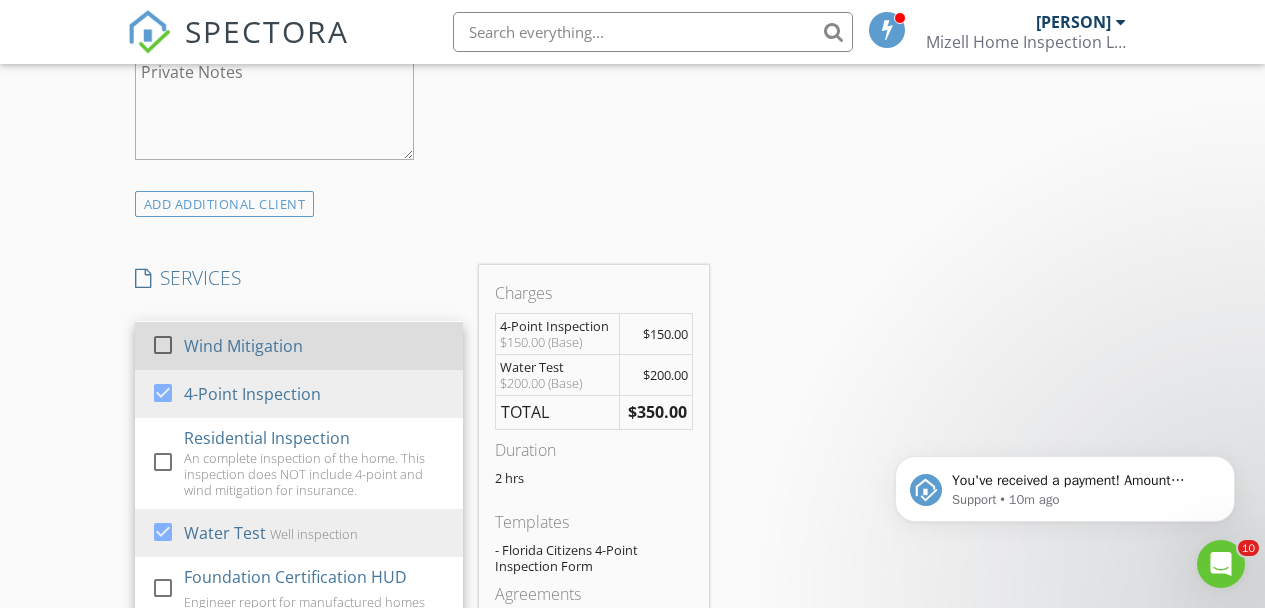 click at bounding box center (163, 345) 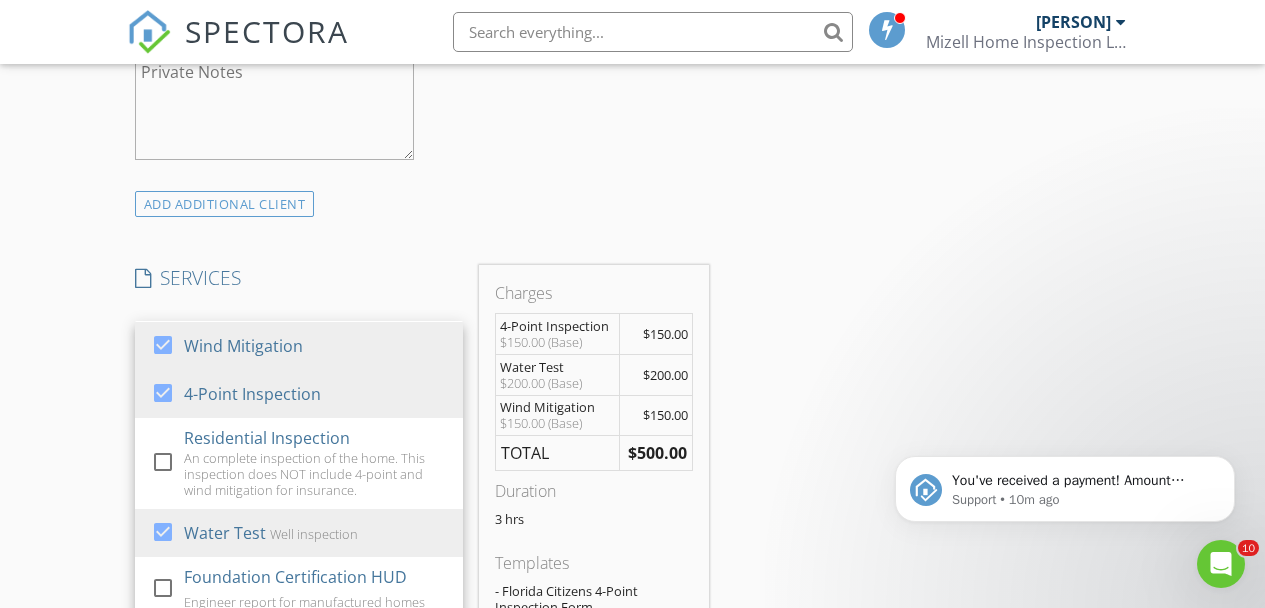 click on "INSPECTOR(S)
check_box   Shawn Mizell   PRIMARY   check_box_outline_blank   Dan Crist     Shawn Mizell arrow_drop_down   check_box_outline_blank Shawn Mizell specifically requested
Date/Time
08/29/2025 2:00 PM
Location
Address Search       Address 21343 Beasley Rd   Unit   City Brooksville   State FL   Zip 34601   County Hernando     Square Feet 1126   Year Built 1952   Foundation arrow_drop_down     Shawn Mizell     23.9 miles     (41 minutes)
client
check_box Enable Client CC email for this inspection   Client Search     check_box_outline_blank Client is a Company/Organization     First Name Jacob   Last Name Pfeiffer   Email jpfeiffer1099@gmail.com   CC Email   Phone           Notes   Private Notes
ADD ADDITIONAL client
SERVICES
check_box_outline_blank   Full Inspection" at bounding box center (633, 510) 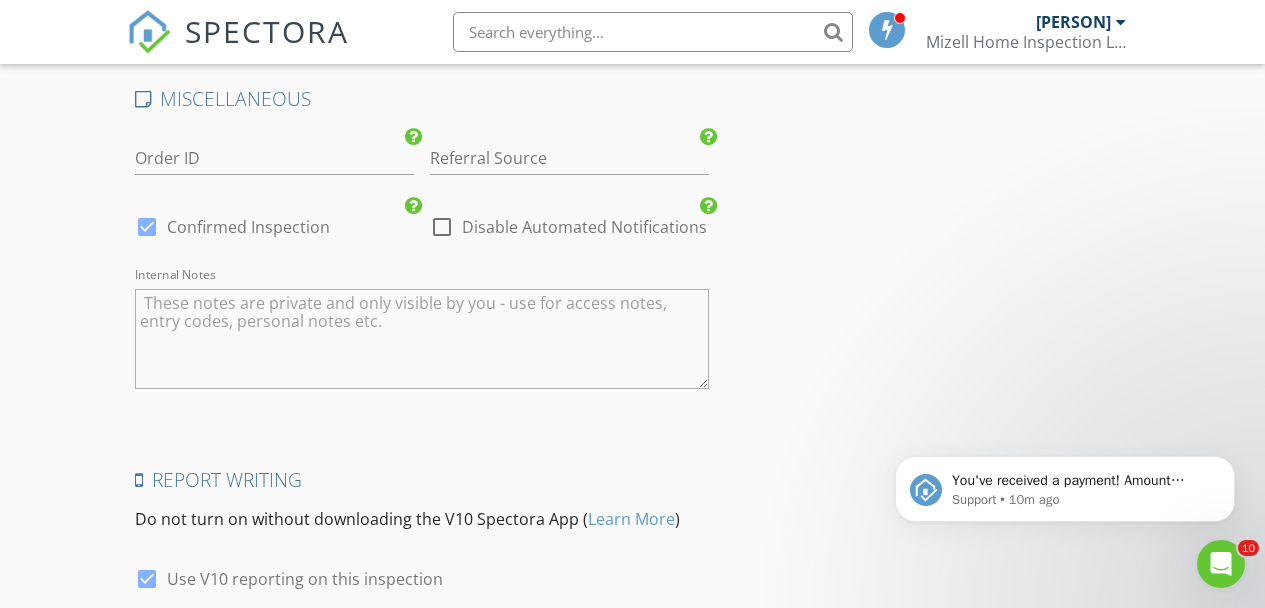 scroll, scrollTop: 3129, scrollLeft: 0, axis: vertical 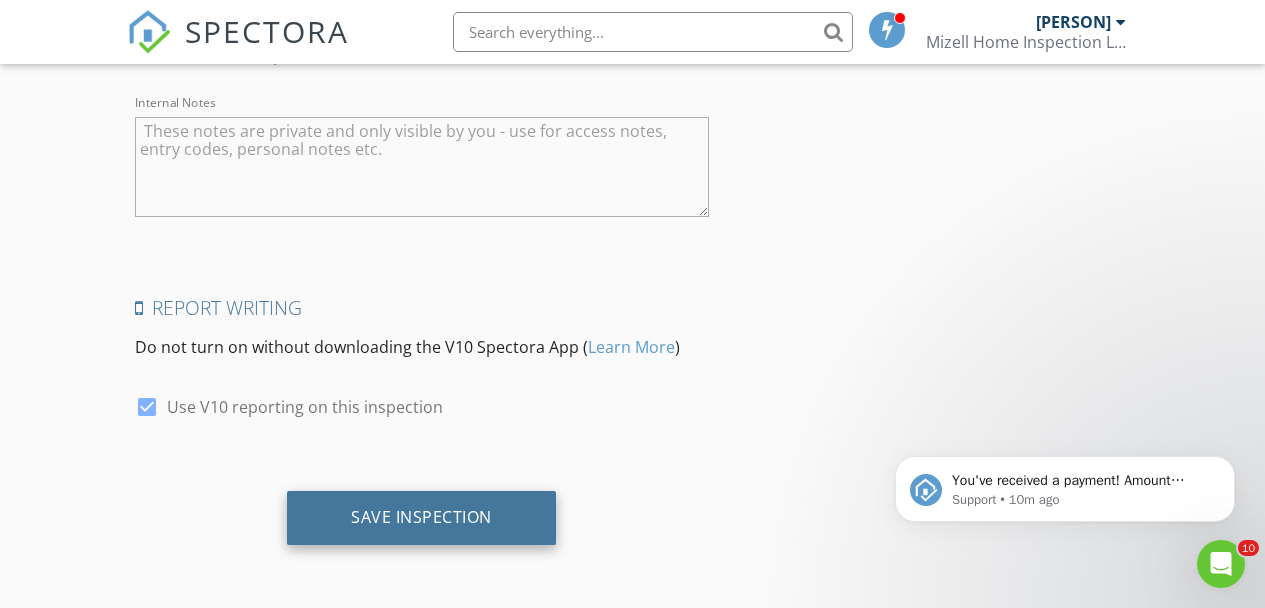click on "Save Inspection" at bounding box center (421, 517) 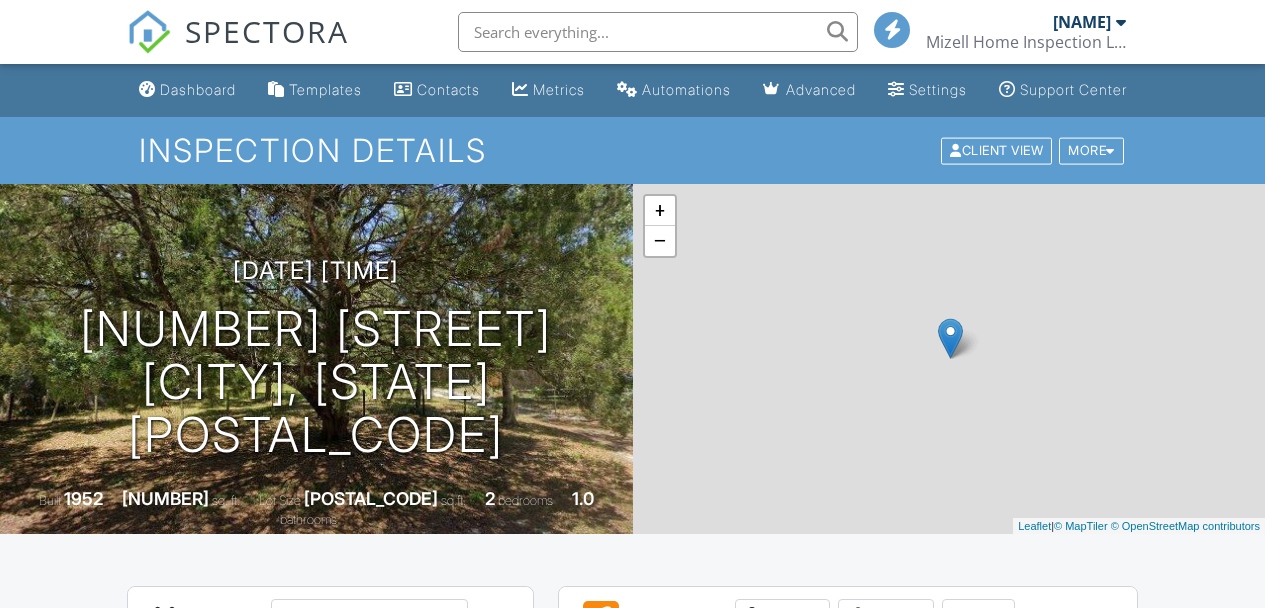 scroll, scrollTop: 0, scrollLeft: 0, axis: both 